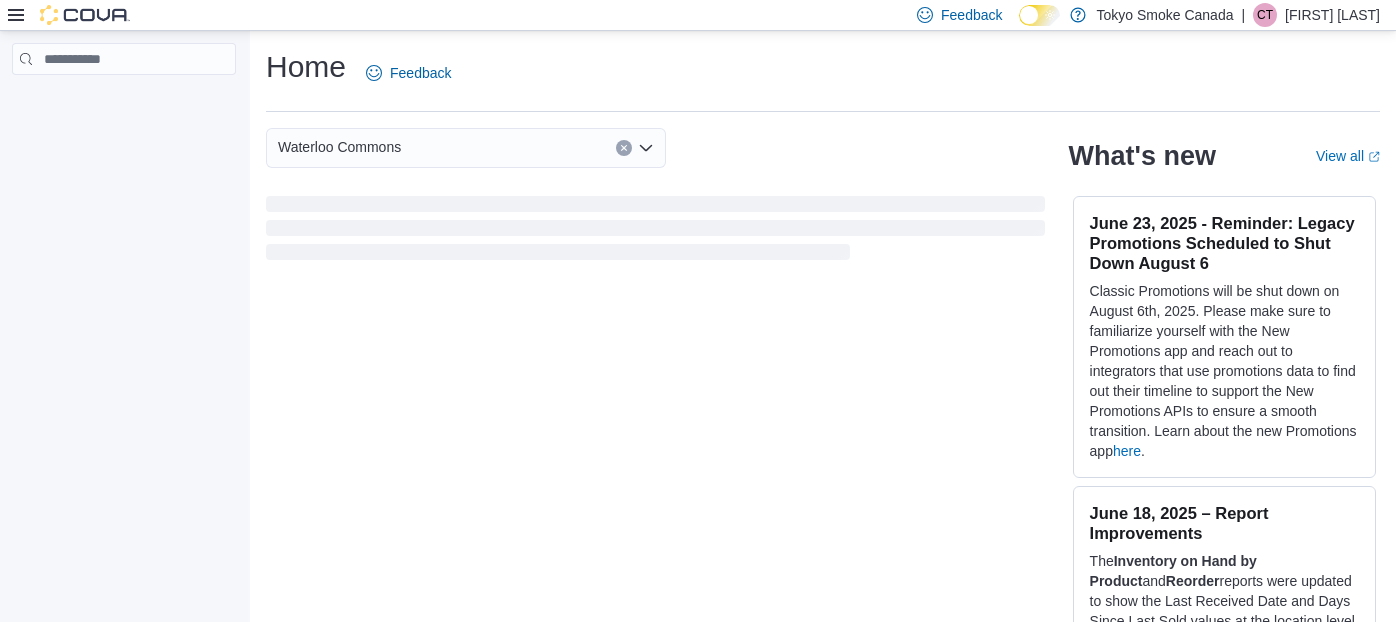 scroll, scrollTop: 0, scrollLeft: 0, axis: both 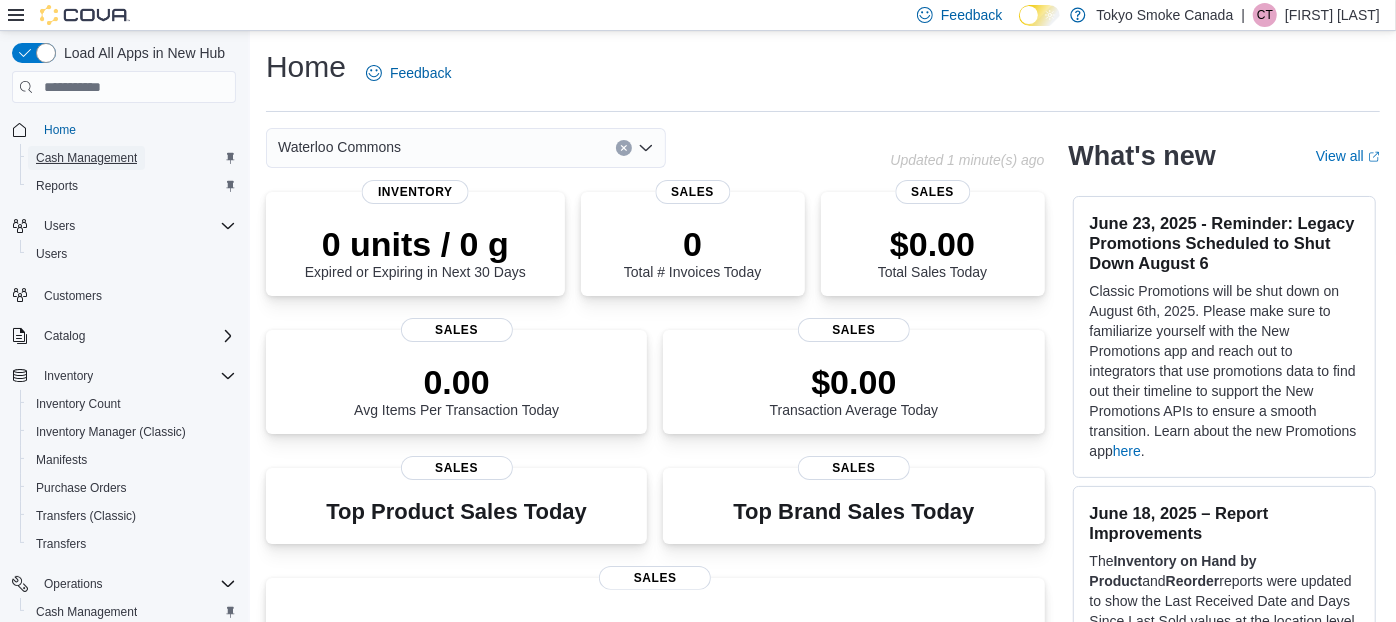 click on "Cash Management" at bounding box center [86, 158] 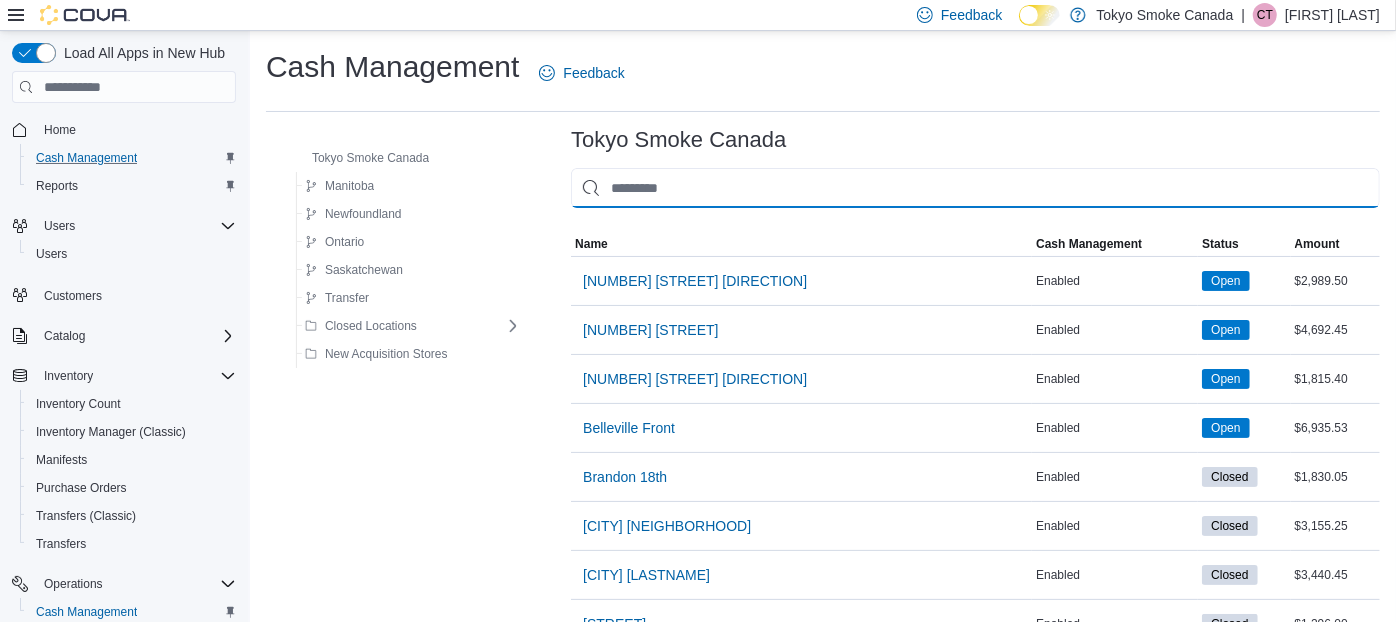 click at bounding box center [975, 188] 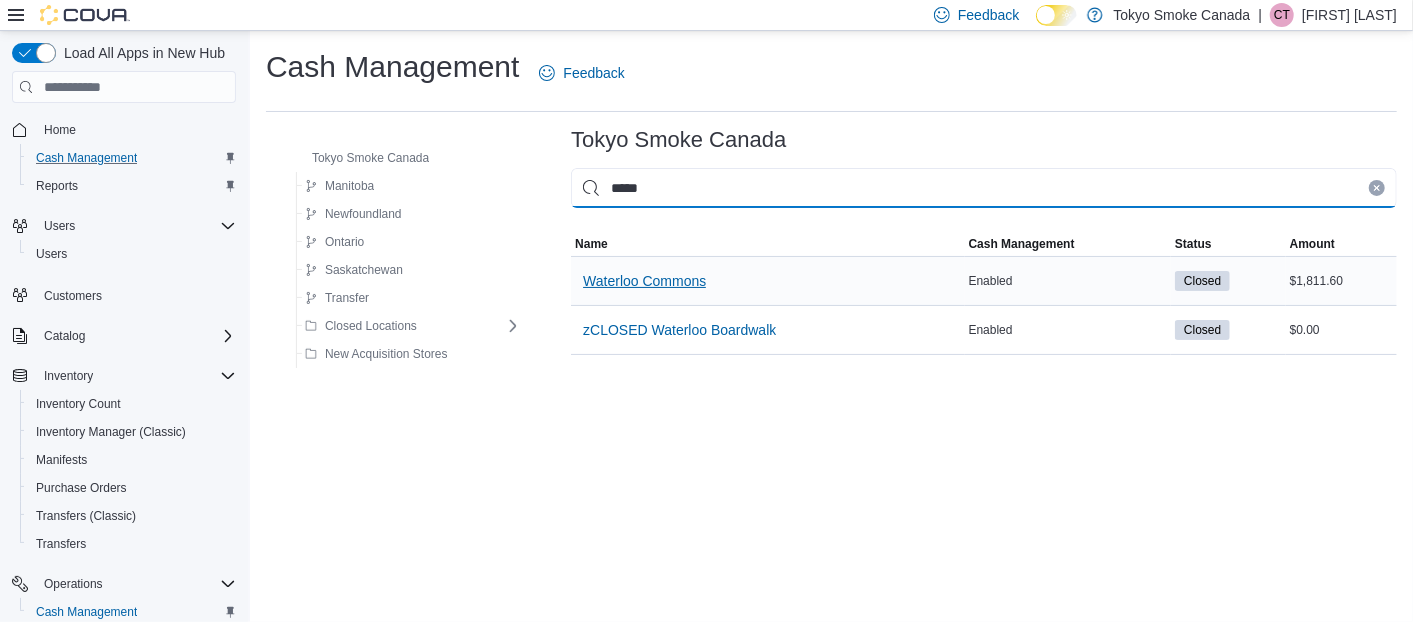 type on "*****" 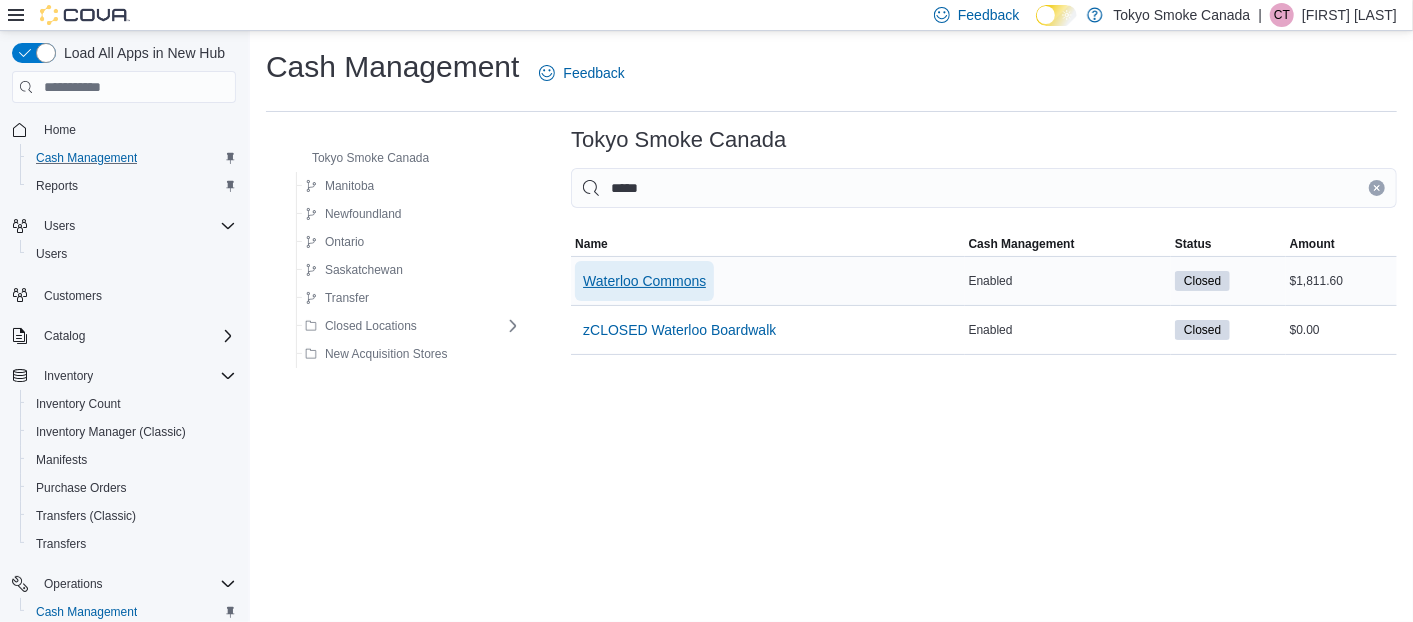 click on "Waterloo Commons" at bounding box center (644, 281) 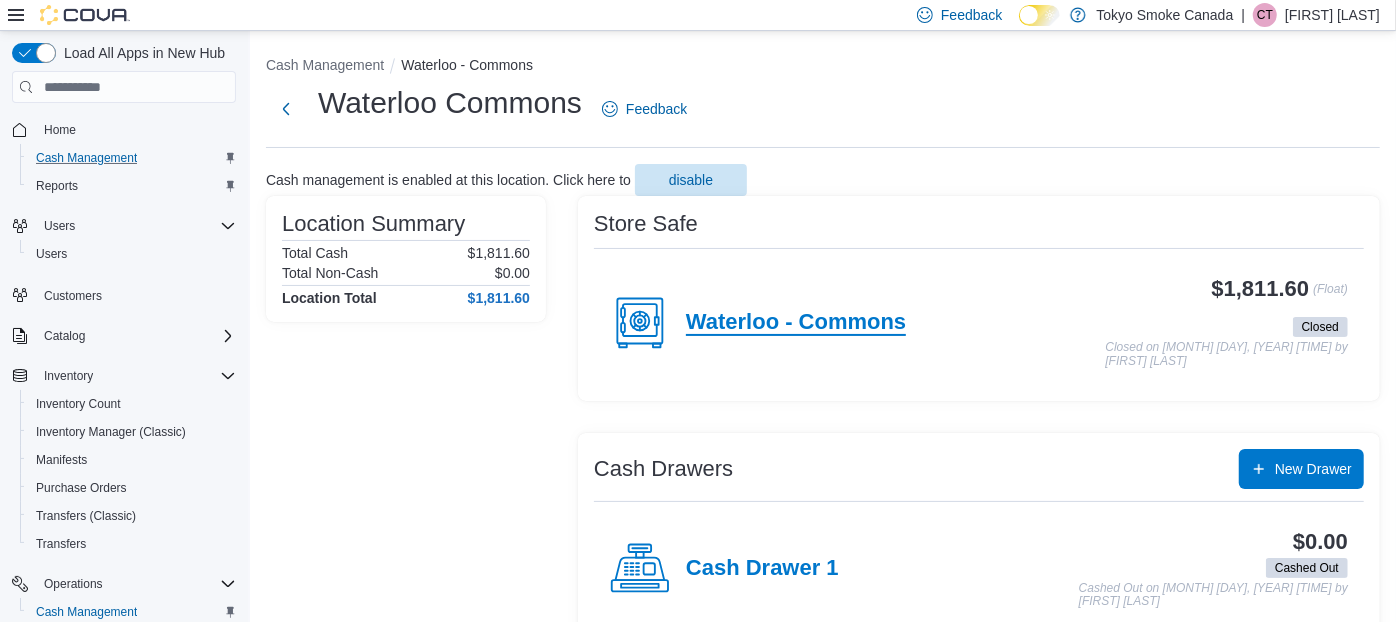 click on "Waterloo - Commons" at bounding box center [796, 323] 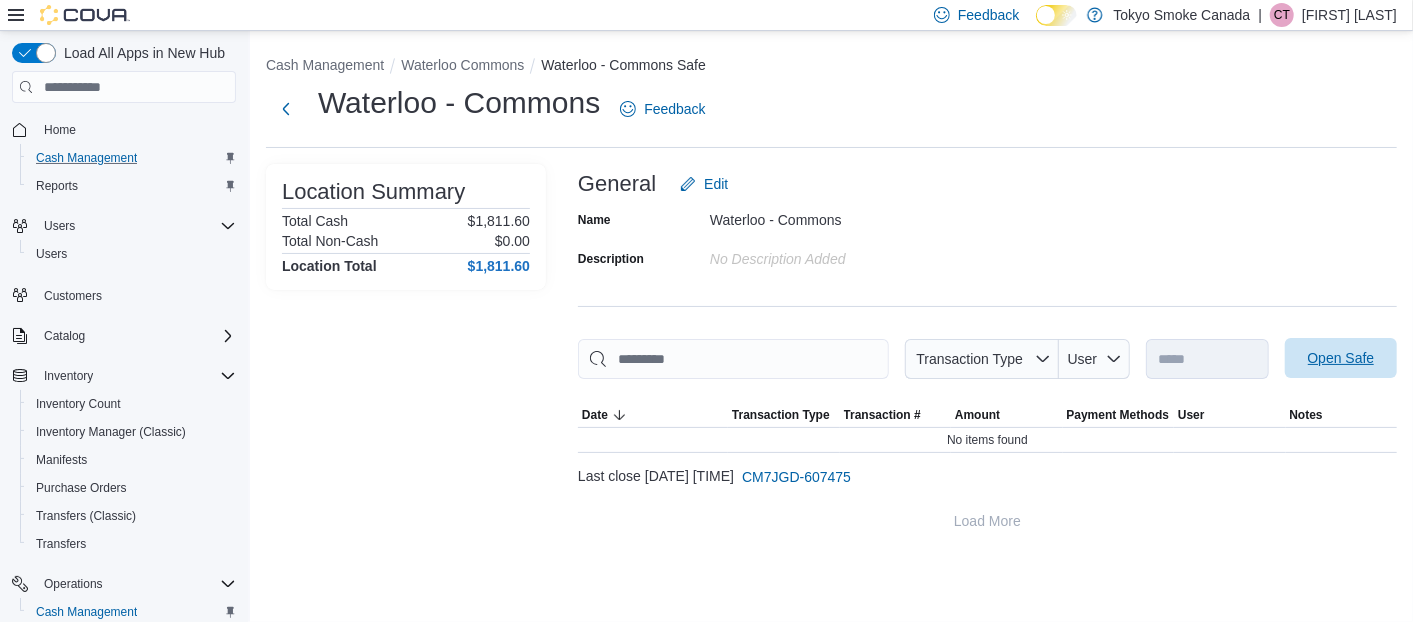 click on "Open Safe" at bounding box center (1341, 358) 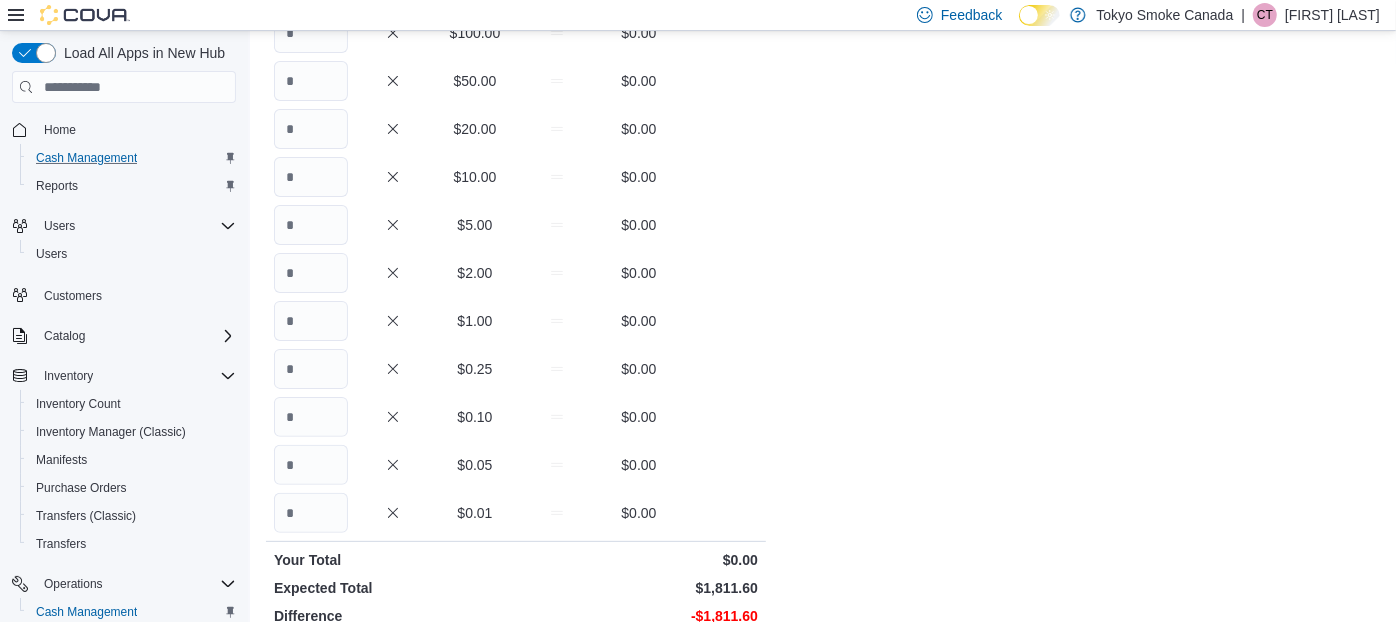 scroll, scrollTop: 192, scrollLeft: 0, axis: vertical 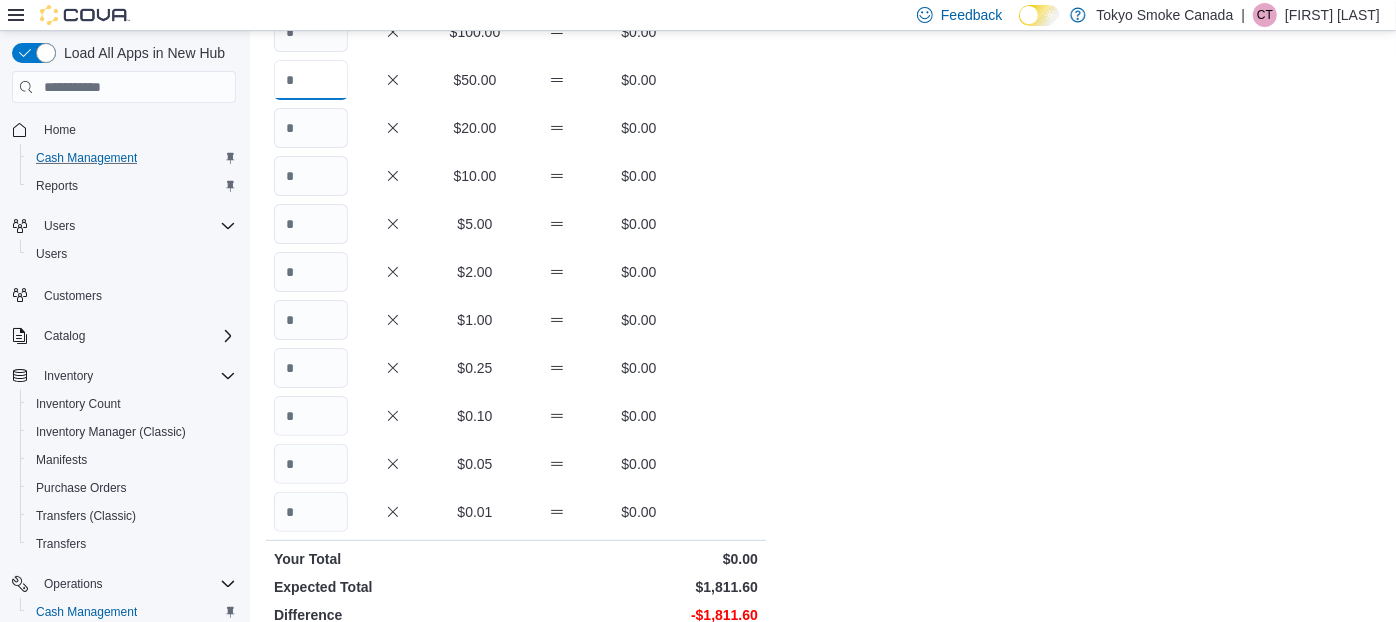 click at bounding box center (311, 80) 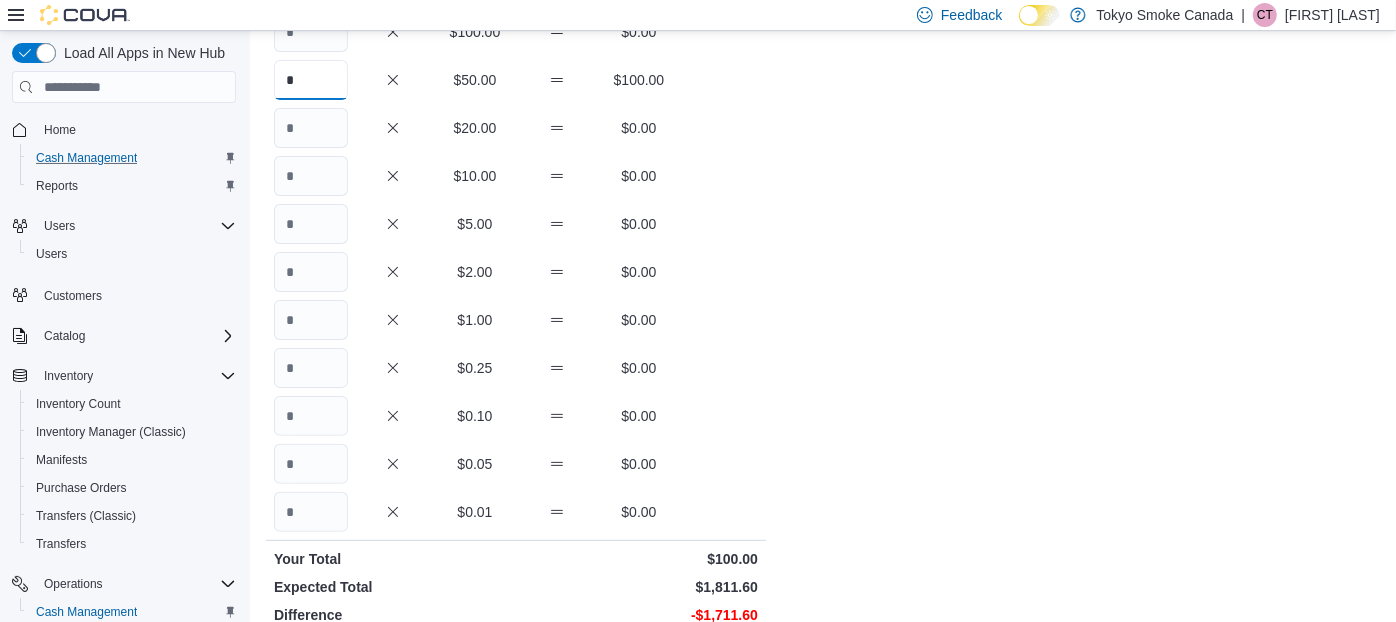 type on "*" 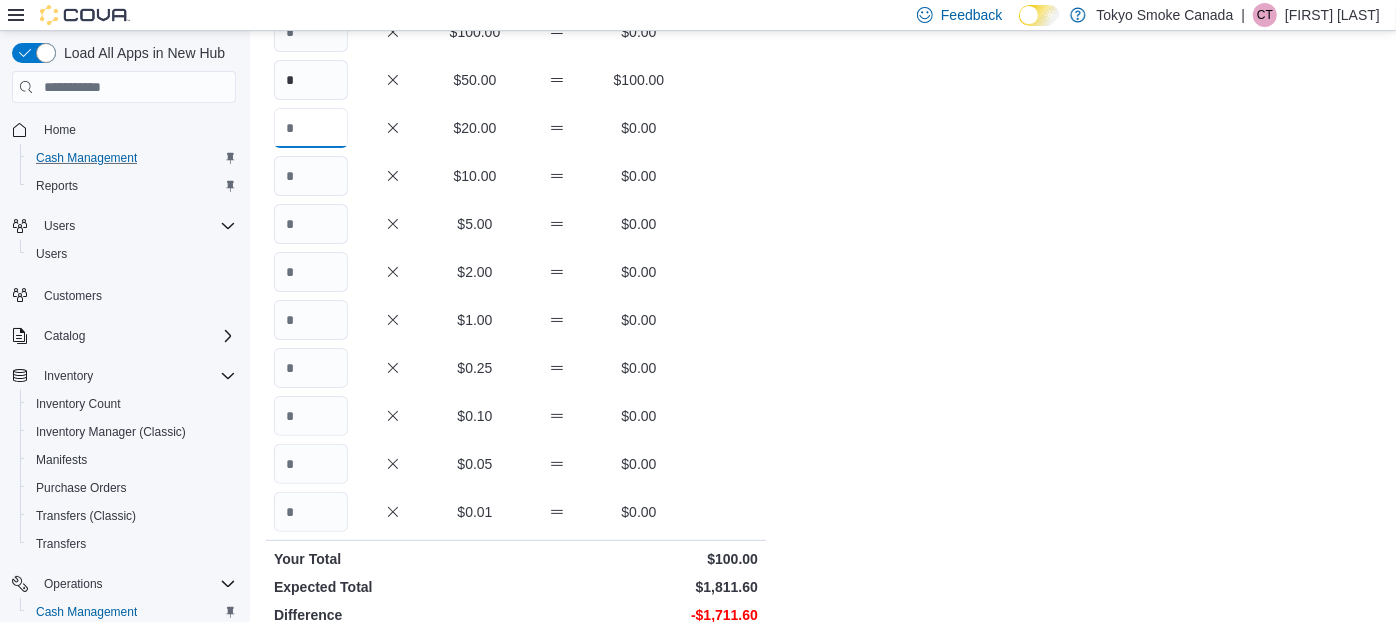 click at bounding box center [311, 128] 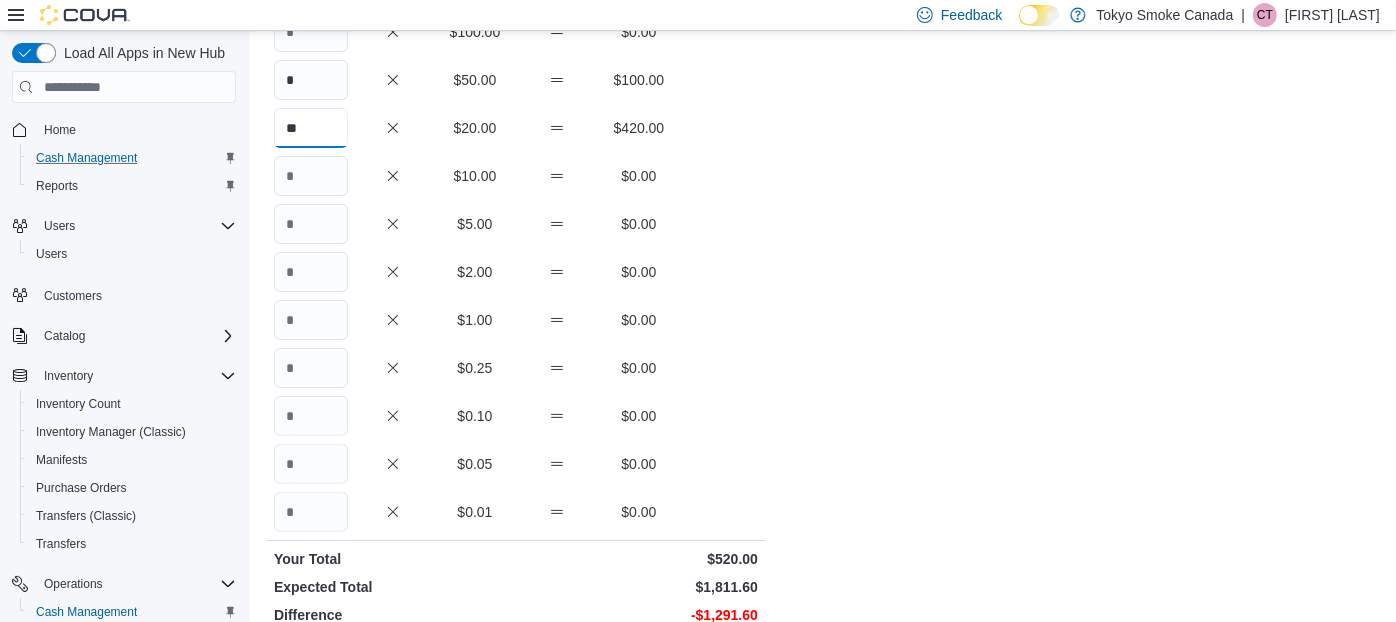 type on "**" 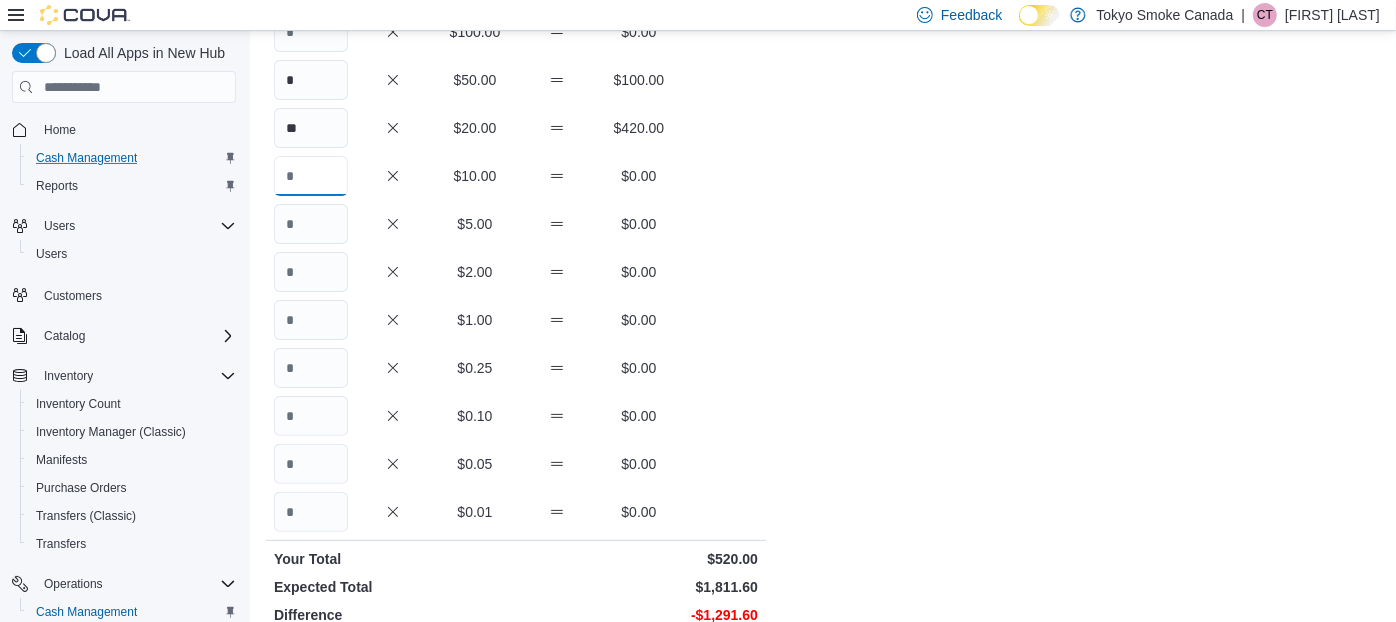 click at bounding box center [311, 176] 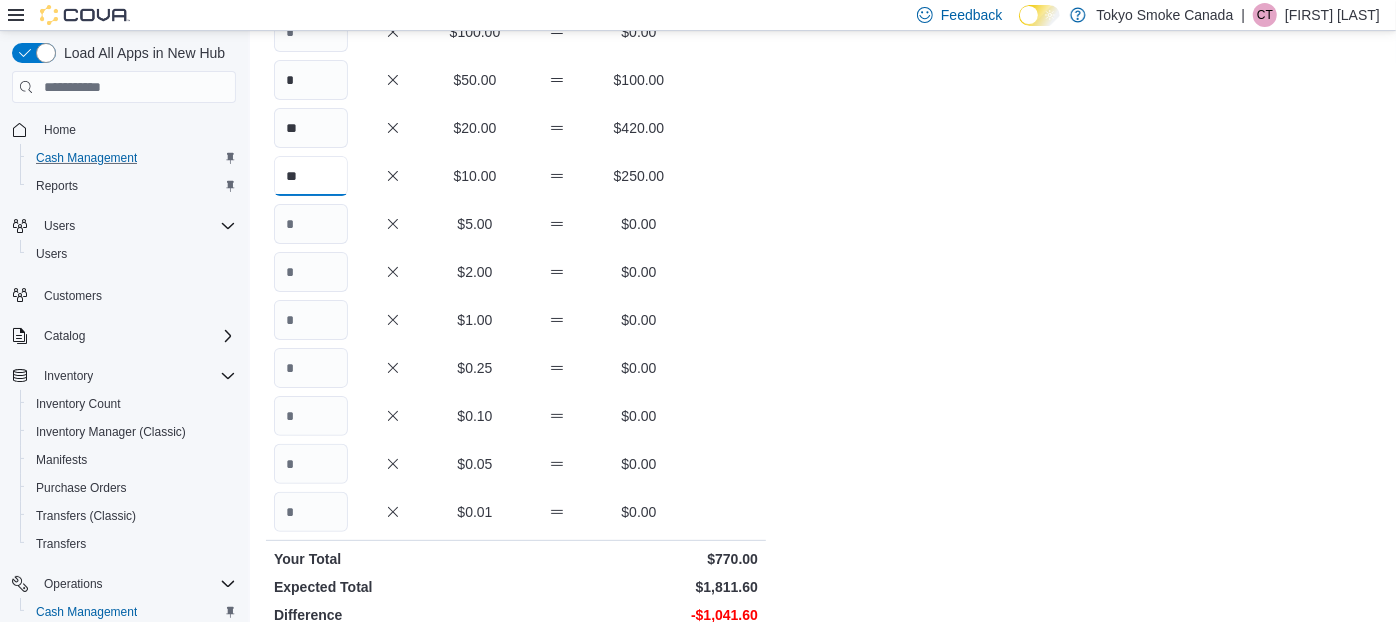 type on "**" 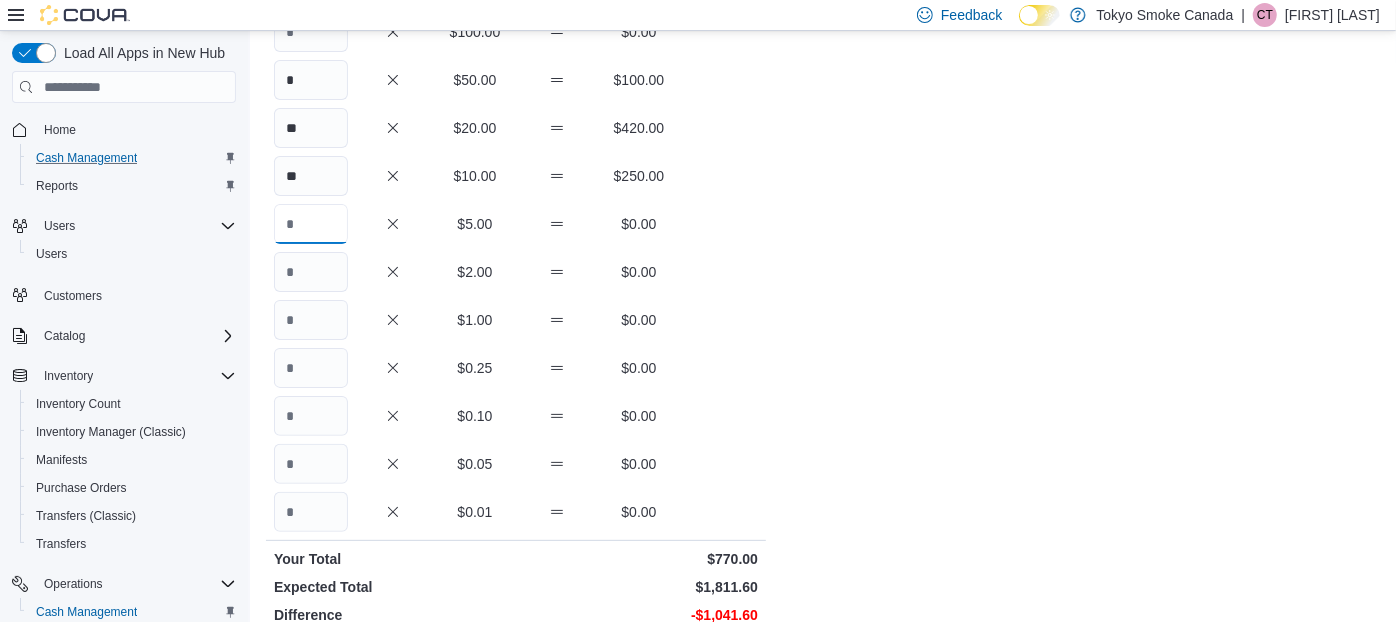 click at bounding box center (311, 224) 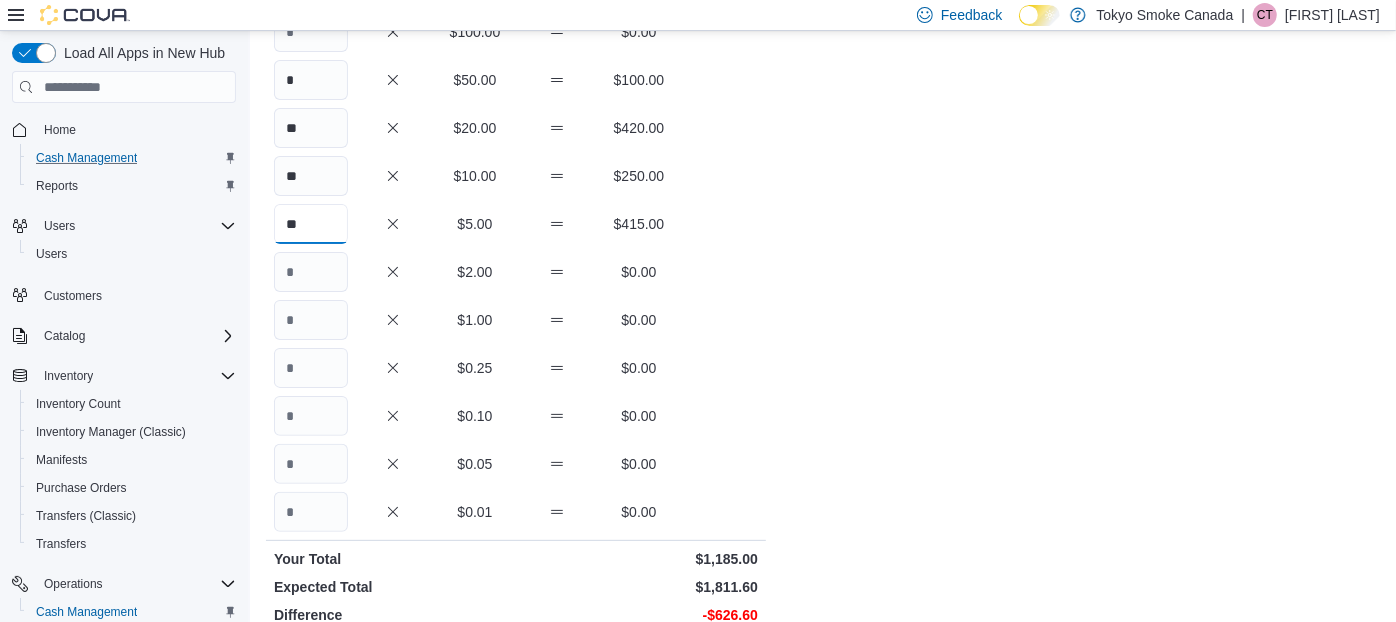 type on "**" 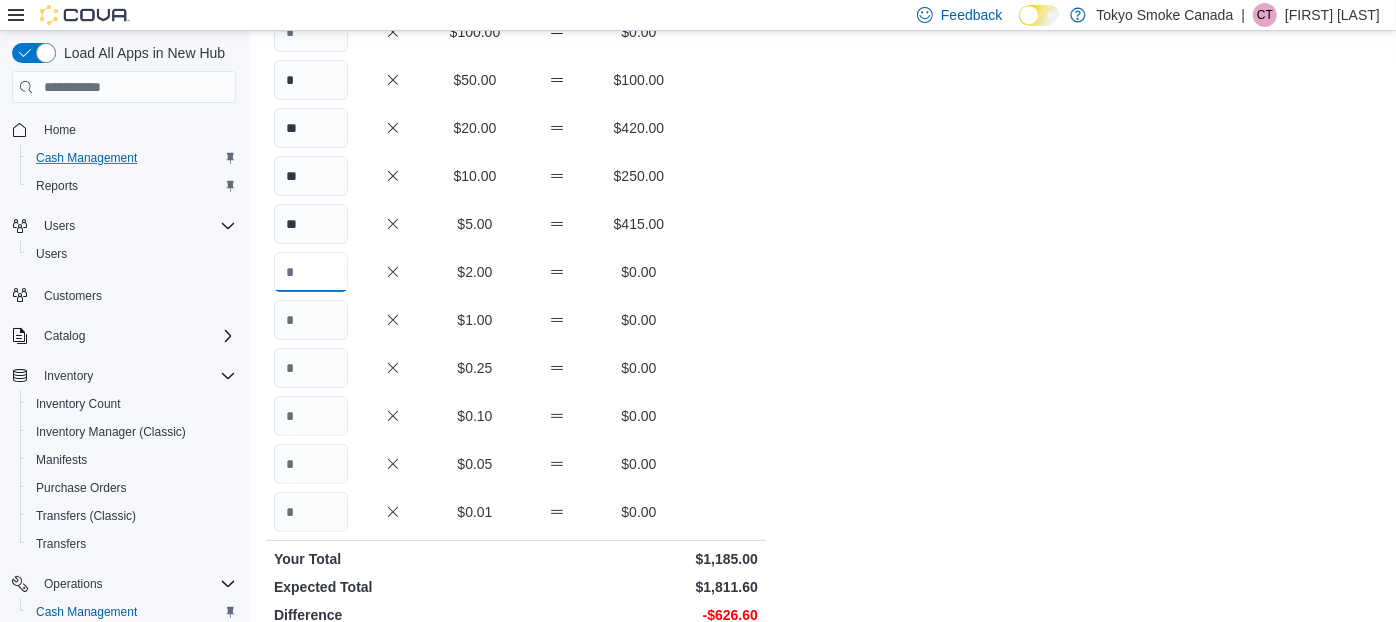 click at bounding box center [311, 272] 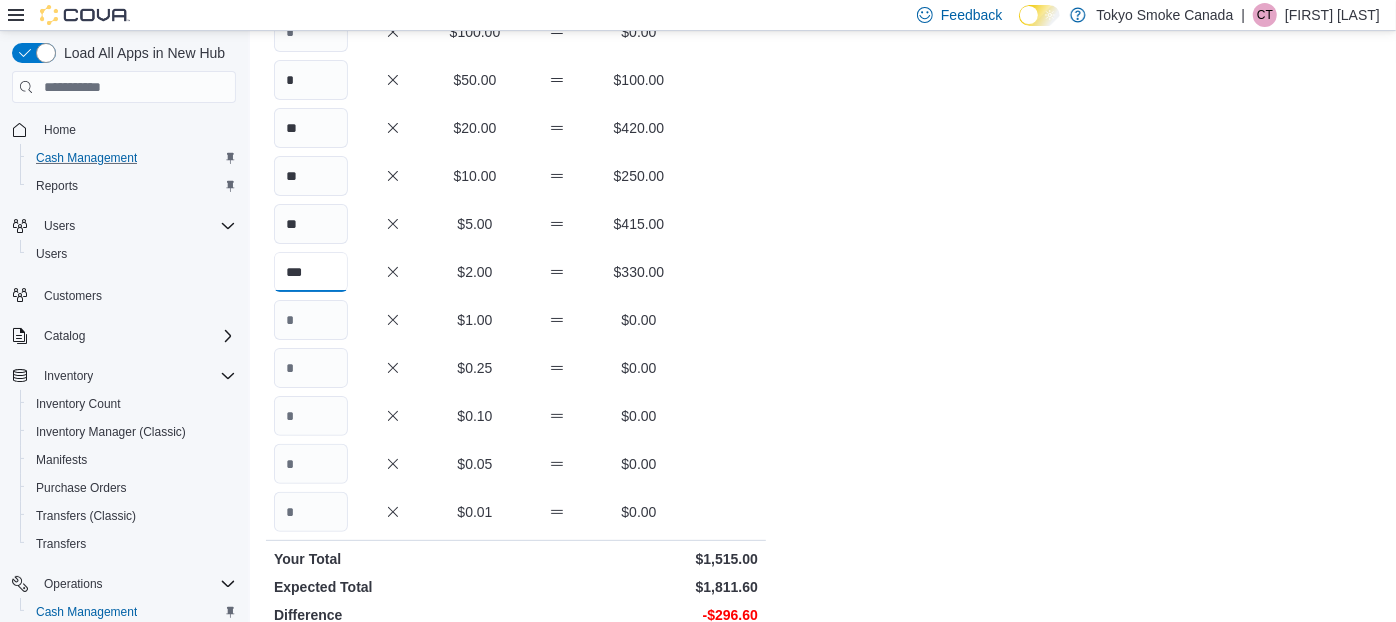 type on "***" 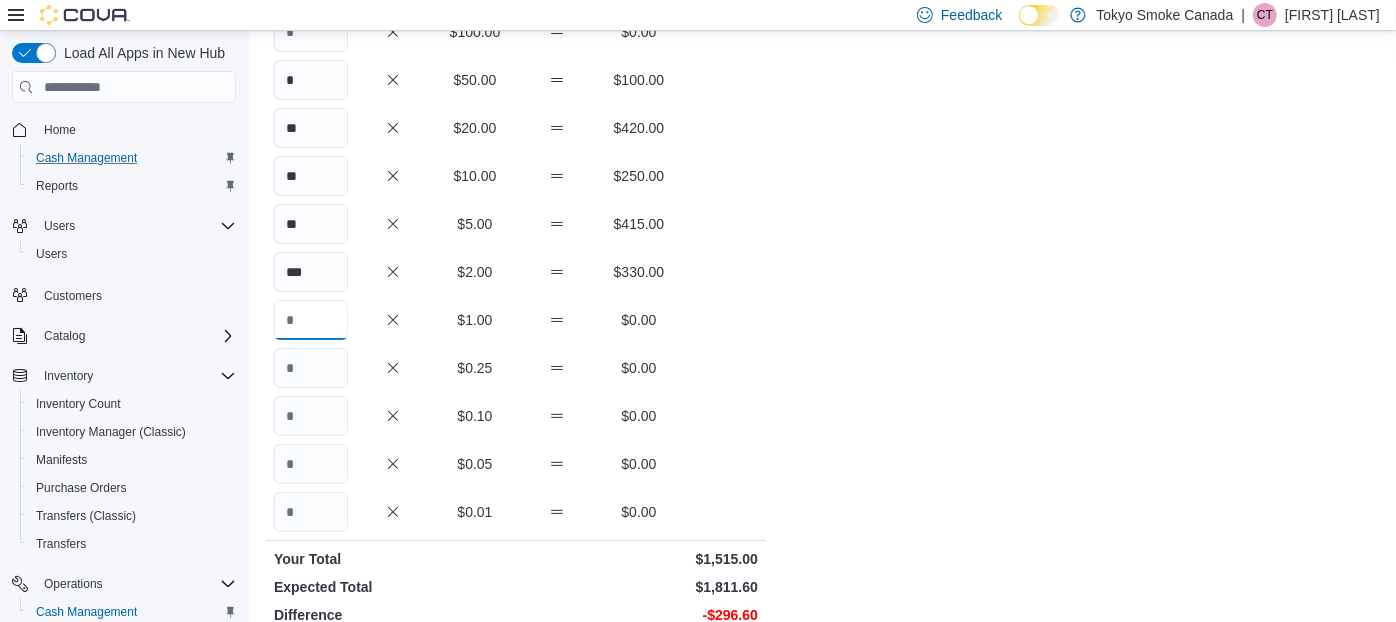 click at bounding box center [311, 320] 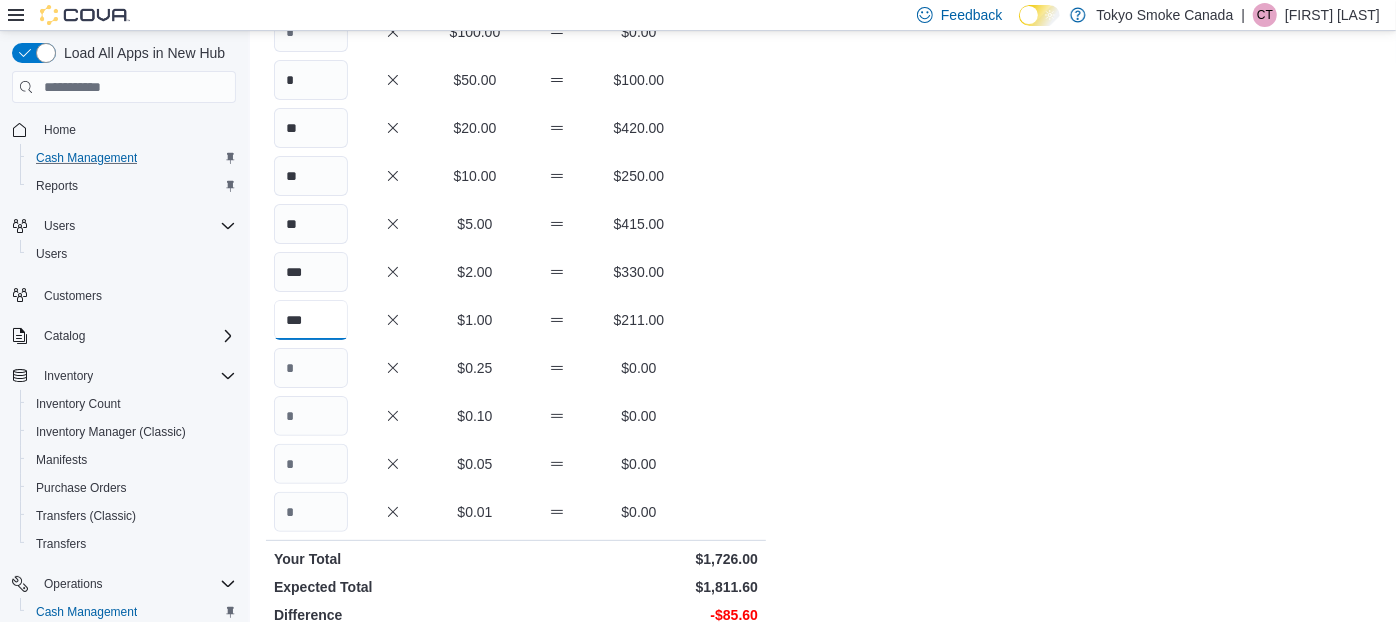 type on "***" 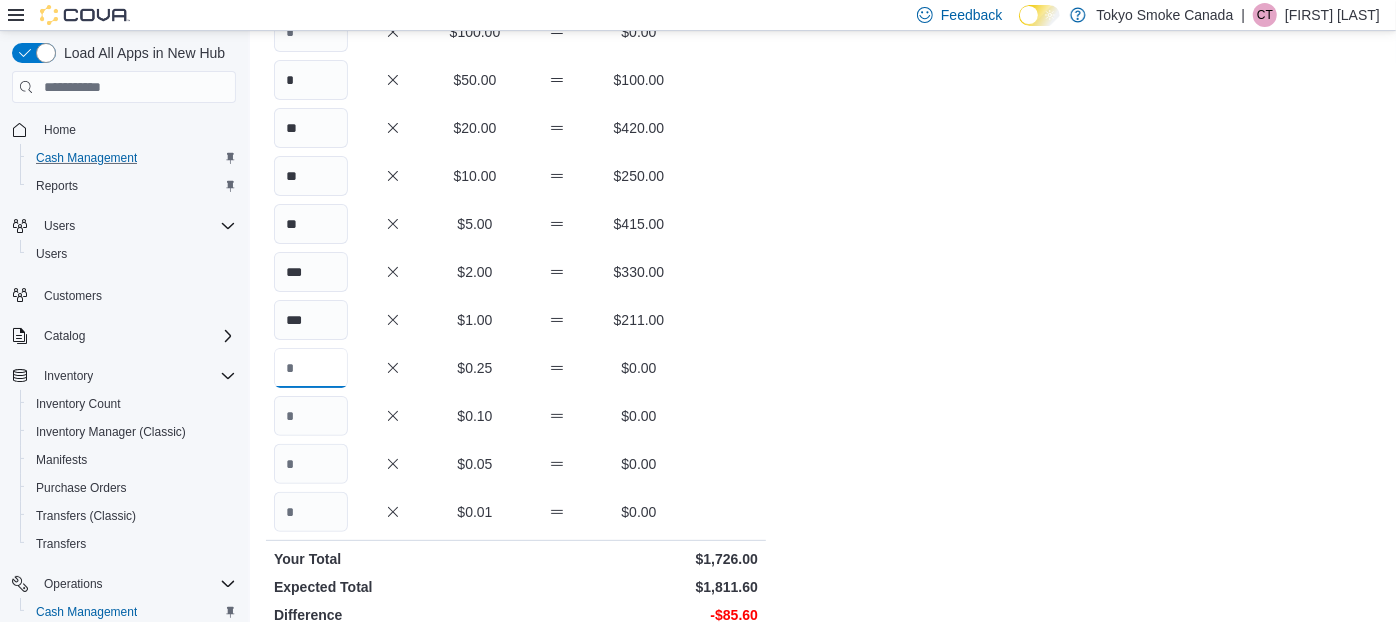 click at bounding box center [311, 368] 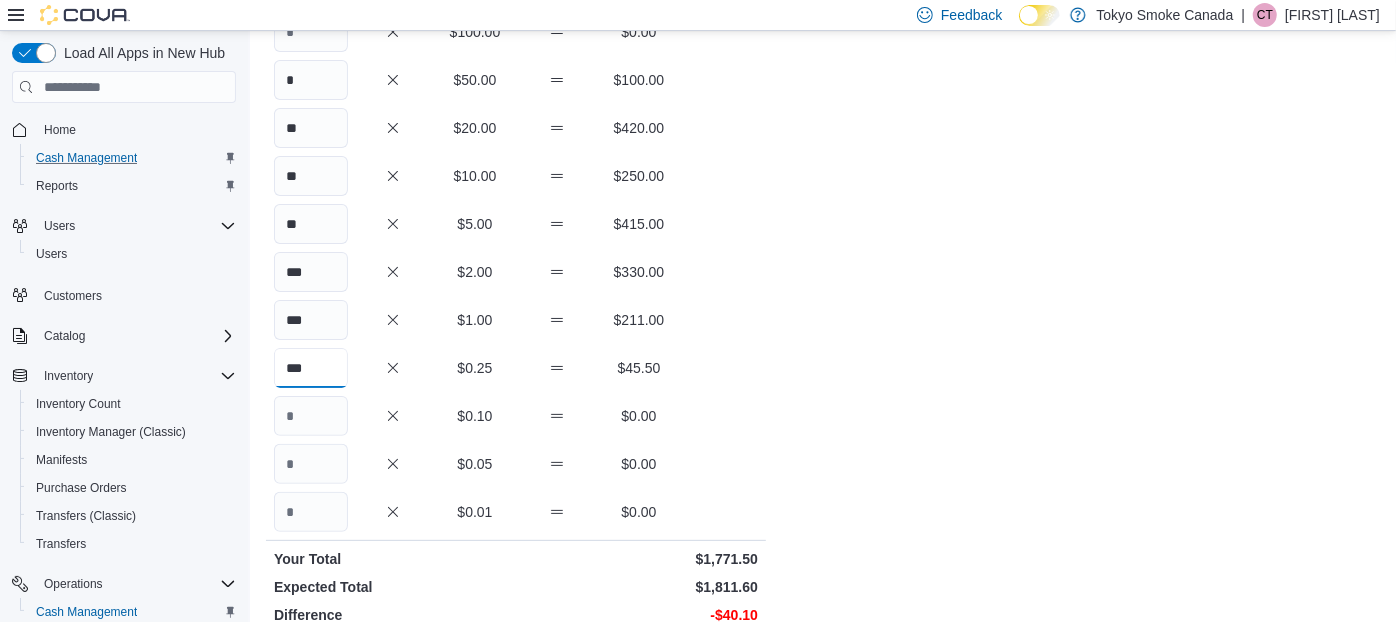 type on "***" 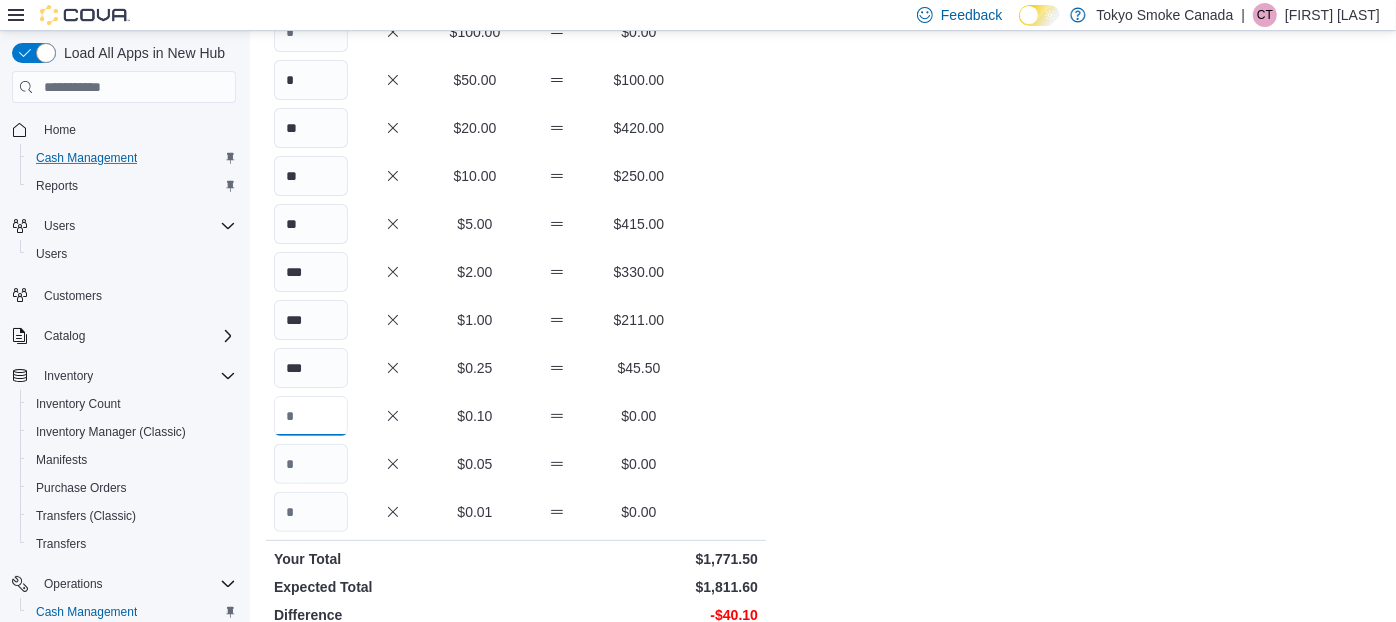 click at bounding box center [311, 416] 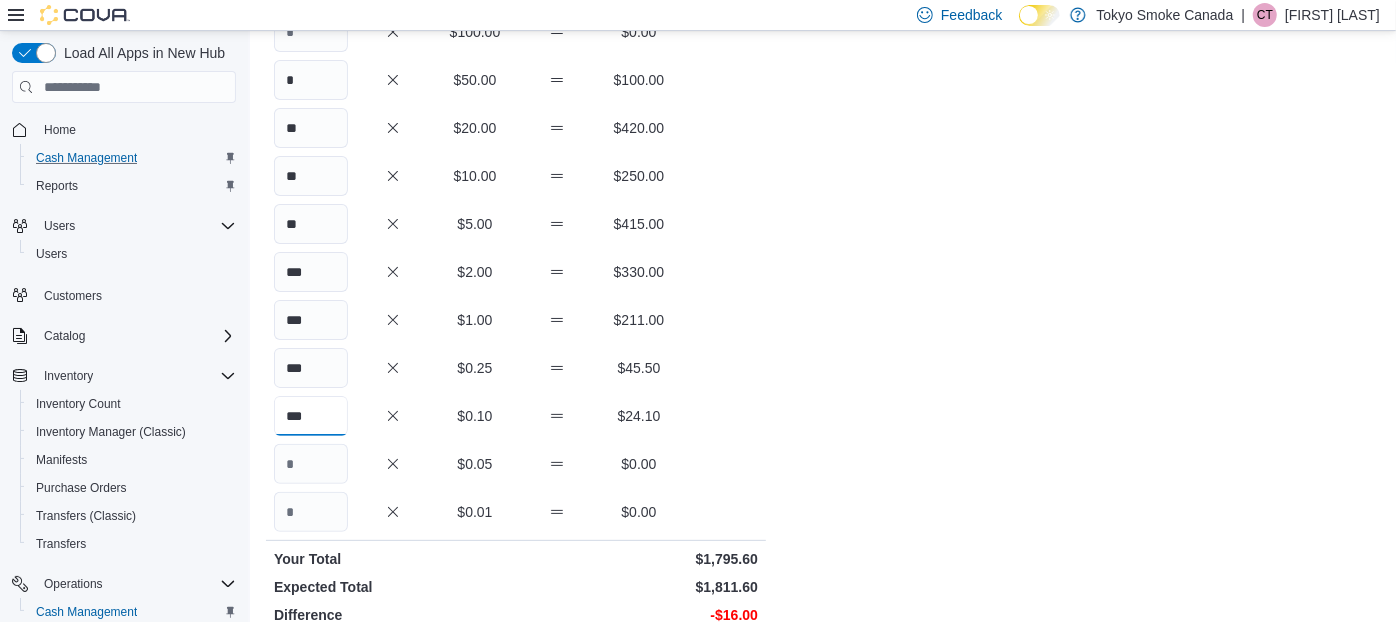 type on "***" 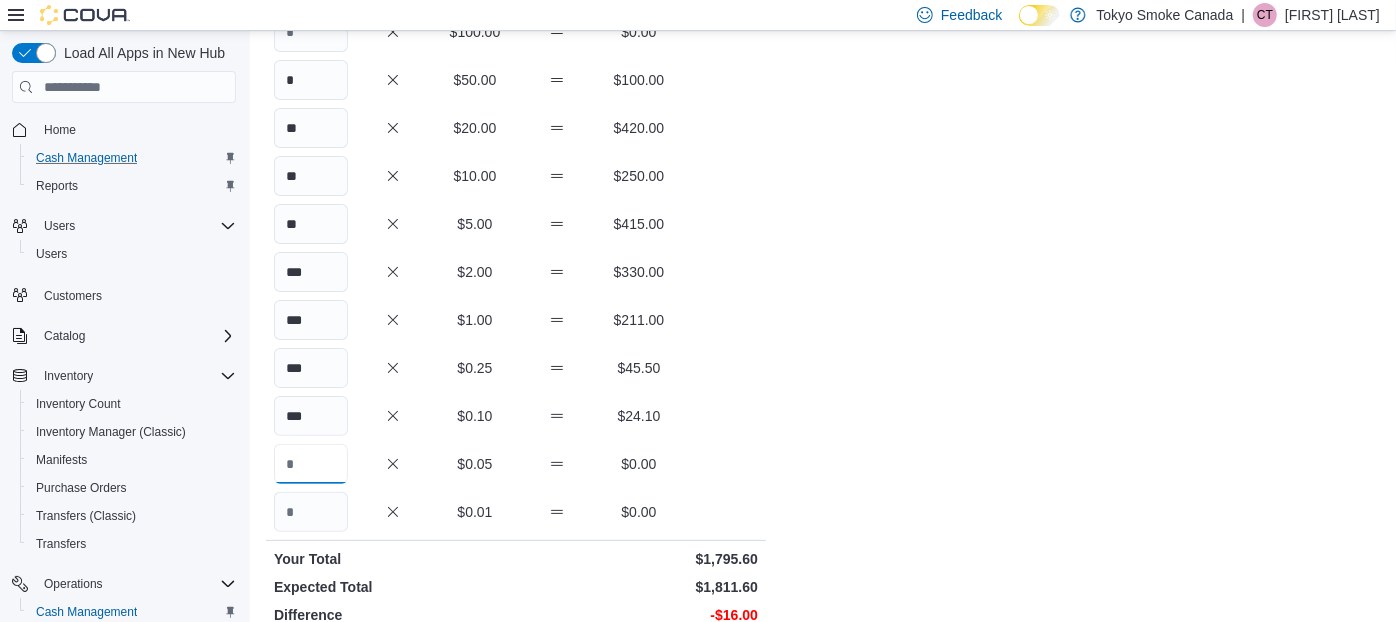 click at bounding box center [311, 464] 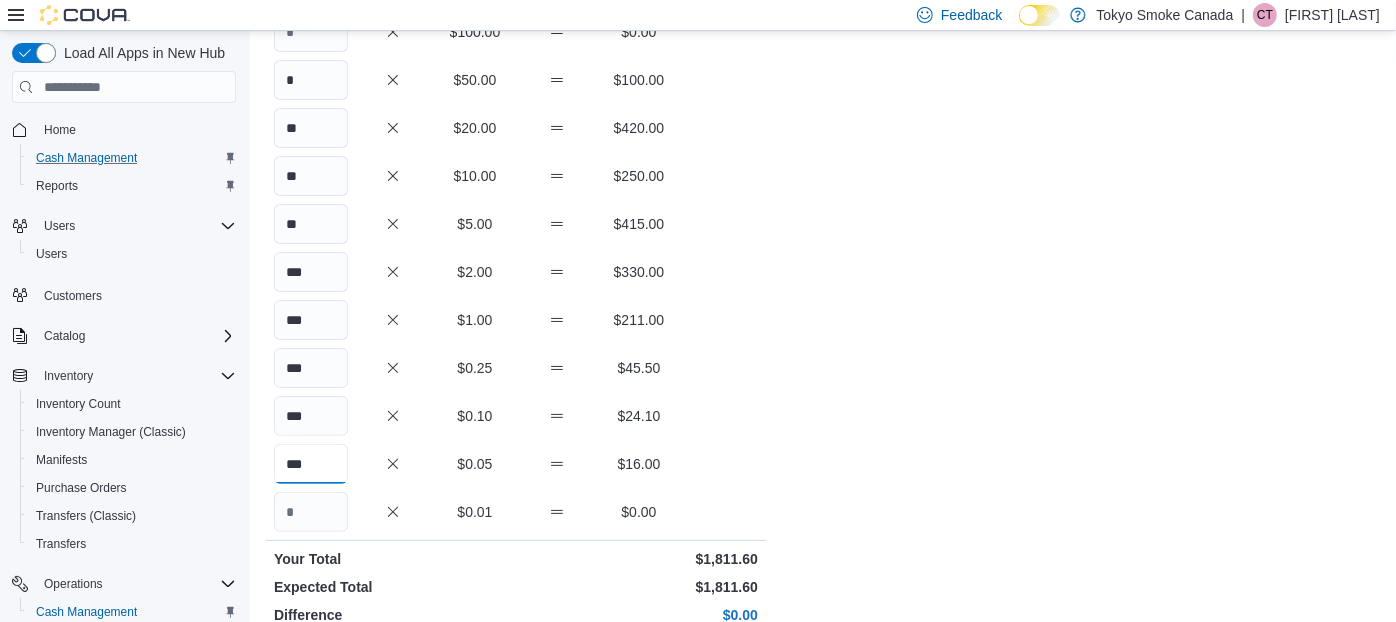 type on "***" 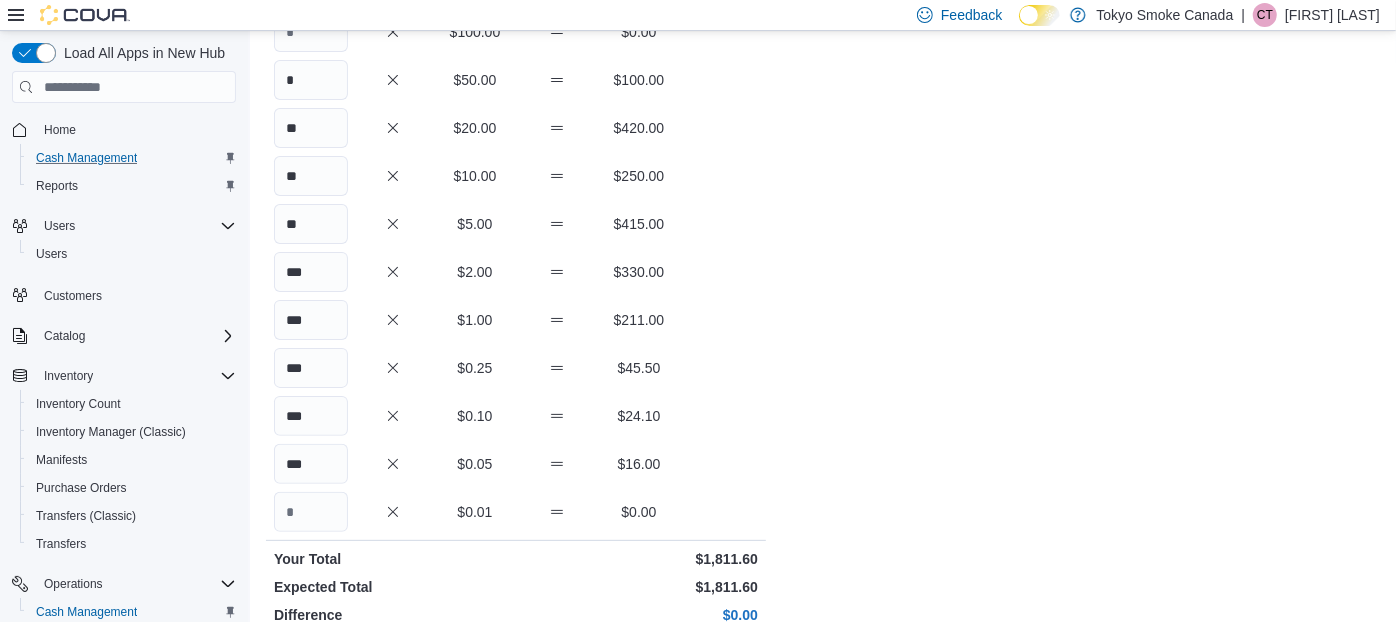 click on "Cash Management [LOCATION] Commons Open Safe [LOCATION] Commons : Open Safe Feedback Quantity Currency Total $100.00 $0.00 * $50.00 $100.00 ** $20.00 $420.00 ** $10.00 $250.00 ** $5.00 $415.00 *** $2.00 $330.00 *** $1.00 $211.00 *** $0.25 $45.50 *** $0.10 $24.10 *** $0.05 $16.00 $0.01 $0.00 Your Total $1,811.60 Expected Total $1,811.60 Difference $0.00 Notes Cancel Save" at bounding box center [823, 360] 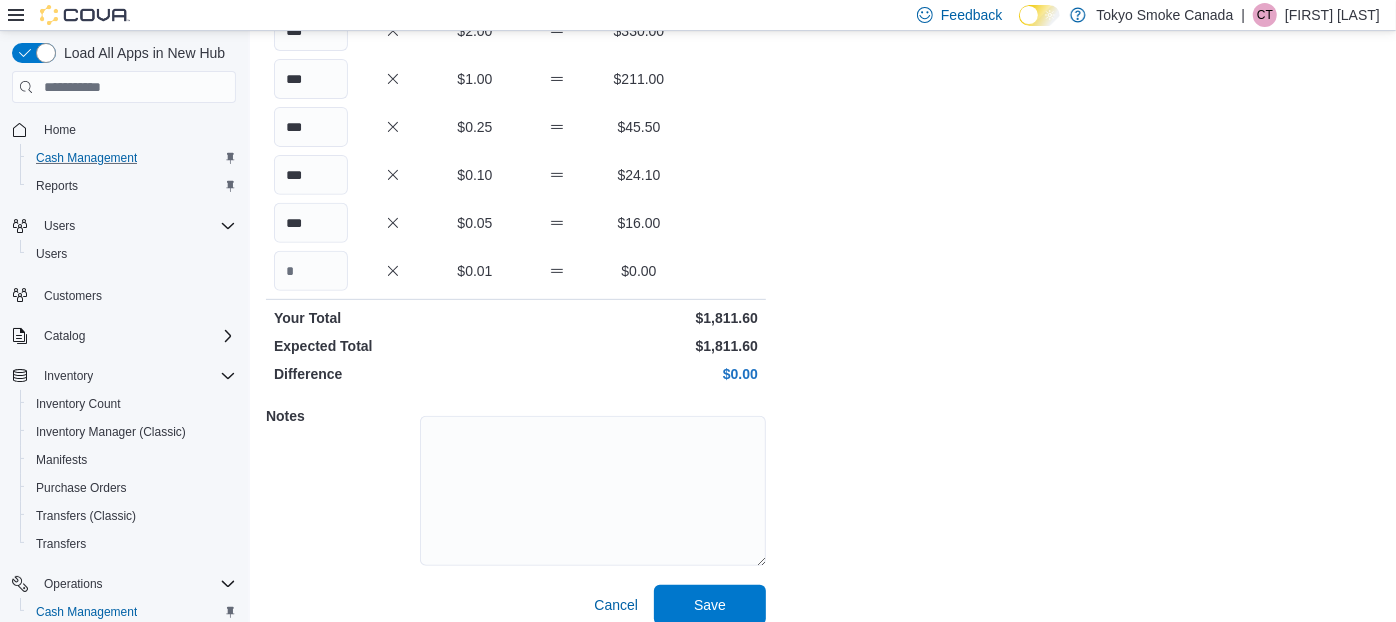 scroll, scrollTop: 434, scrollLeft: 0, axis: vertical 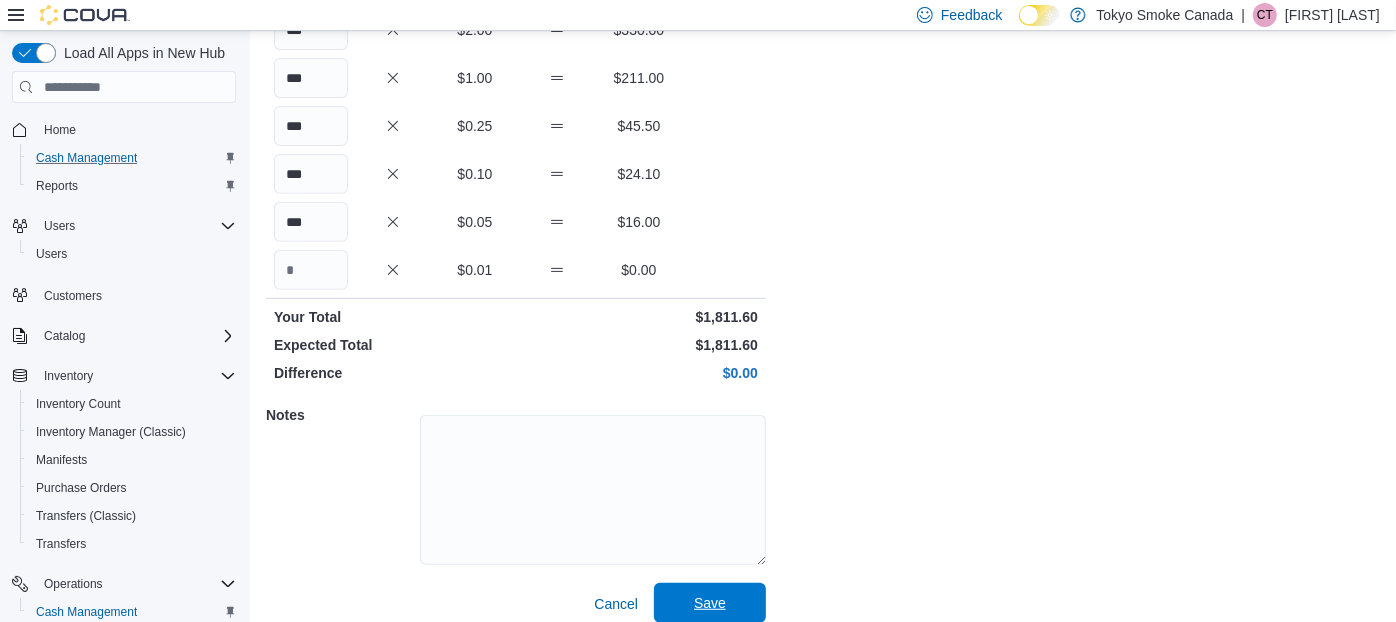click on "Save" at bounding box center [710, 603] 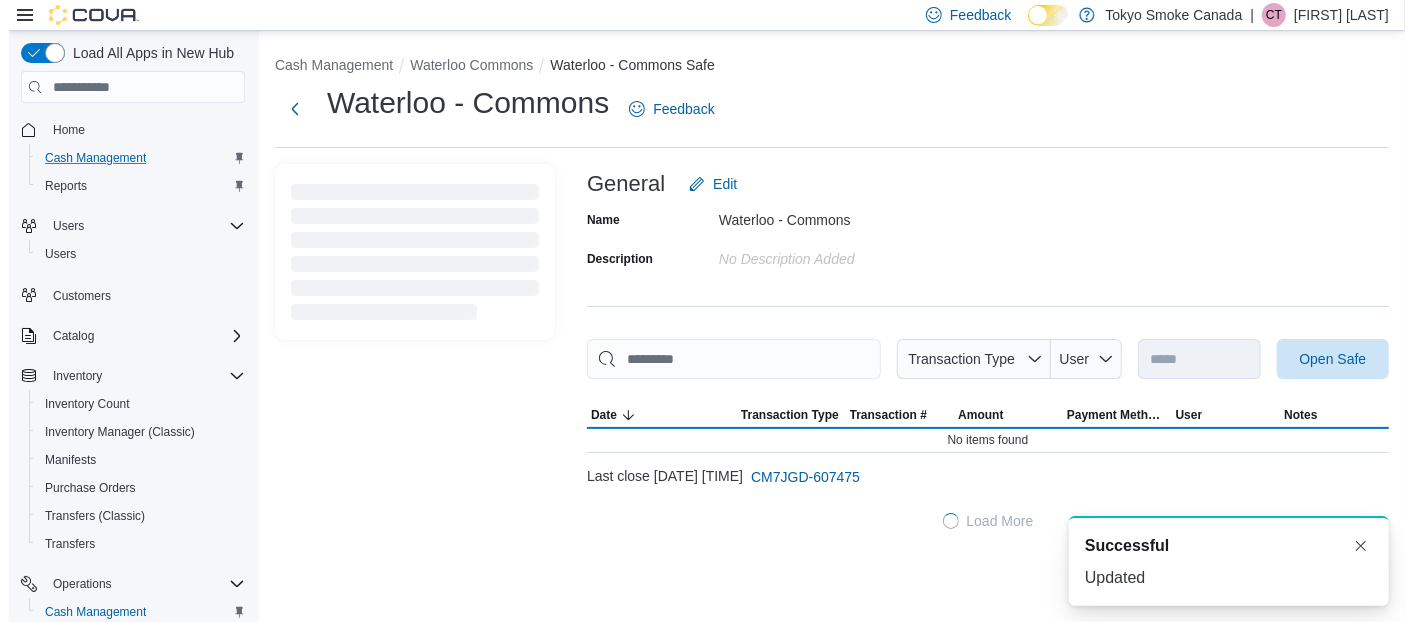 scroll, scrollTop: 0, scrollLeft: 0, axis: both 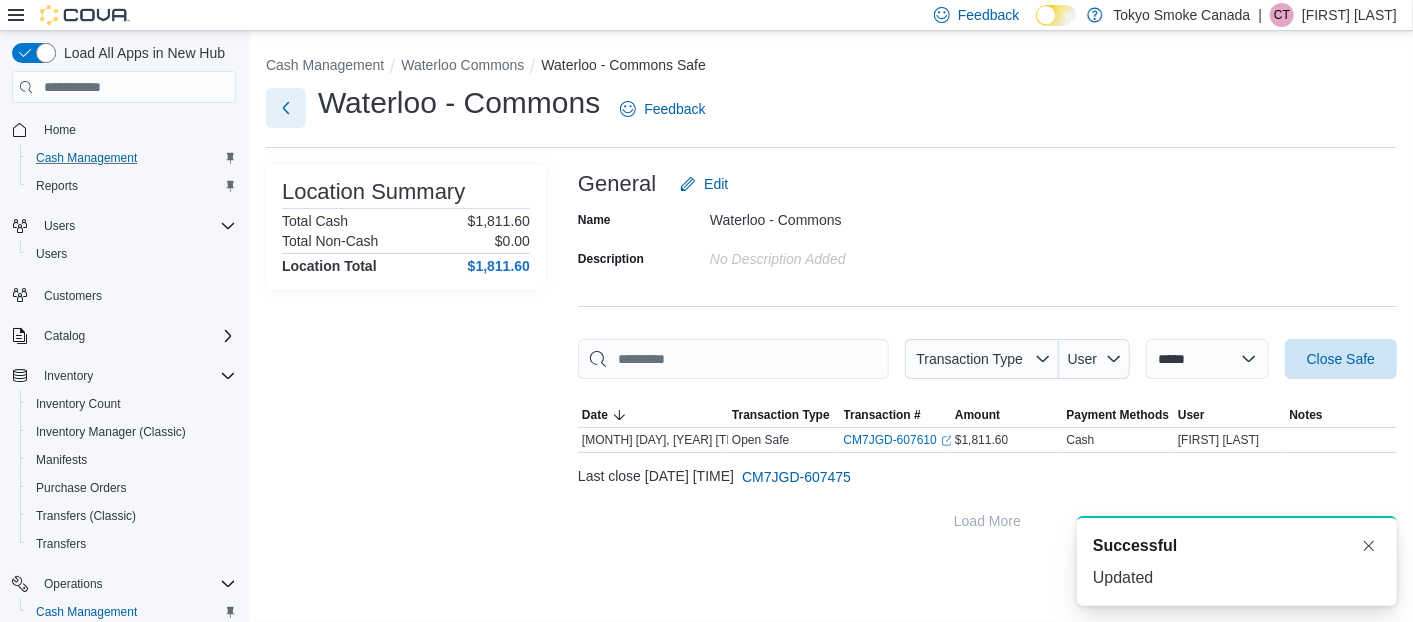 click at bounding box center (286, 108) 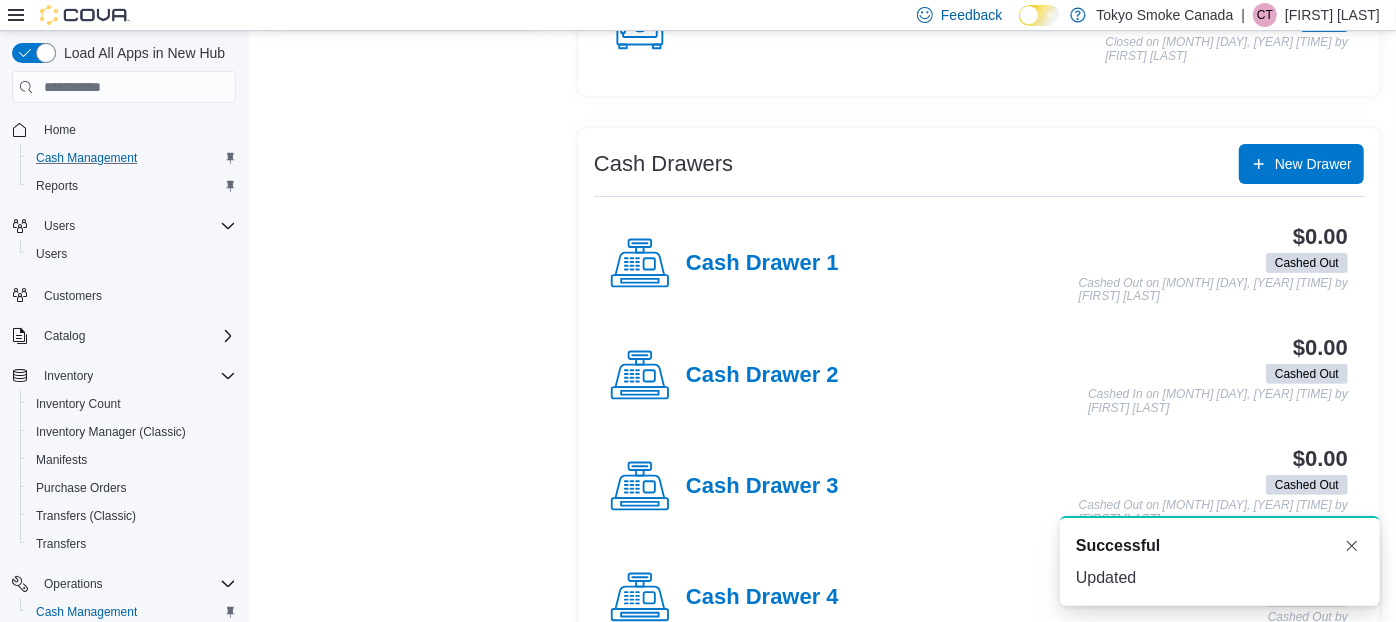 scroll, scrollTop: 300, scrollLeft: 0, axis: vertical 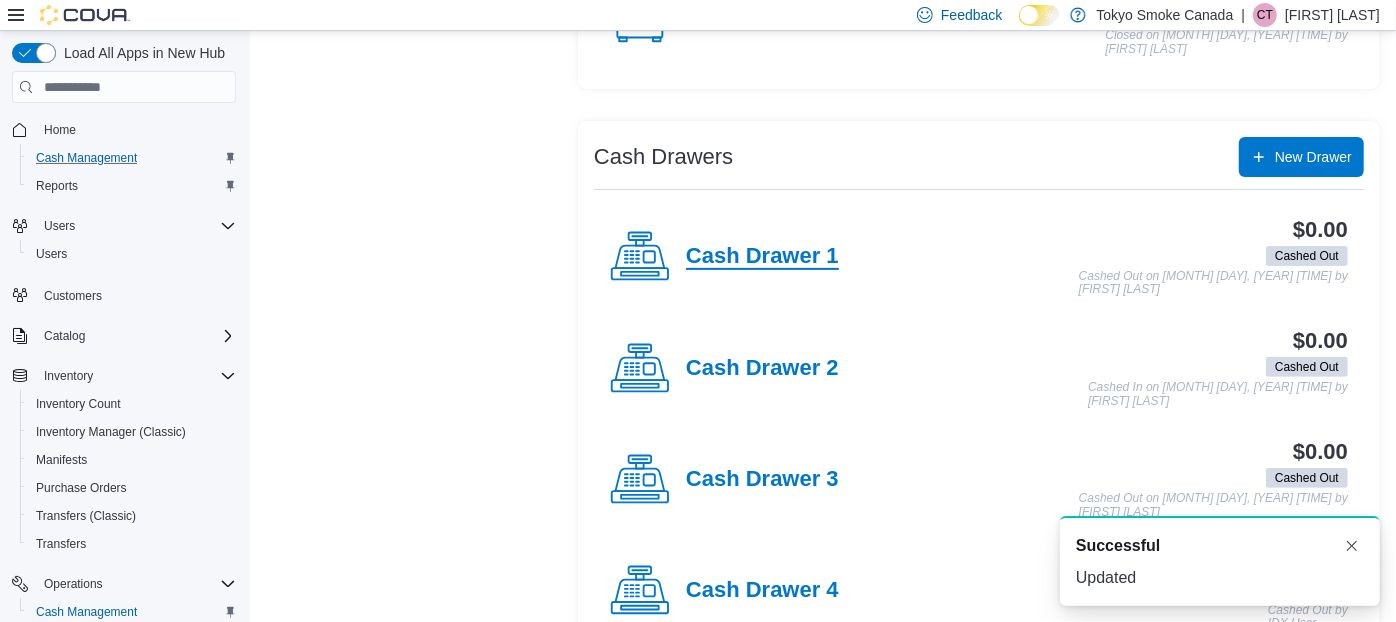 click on "Cash Drawer 1" at bounding box center [762, 257] 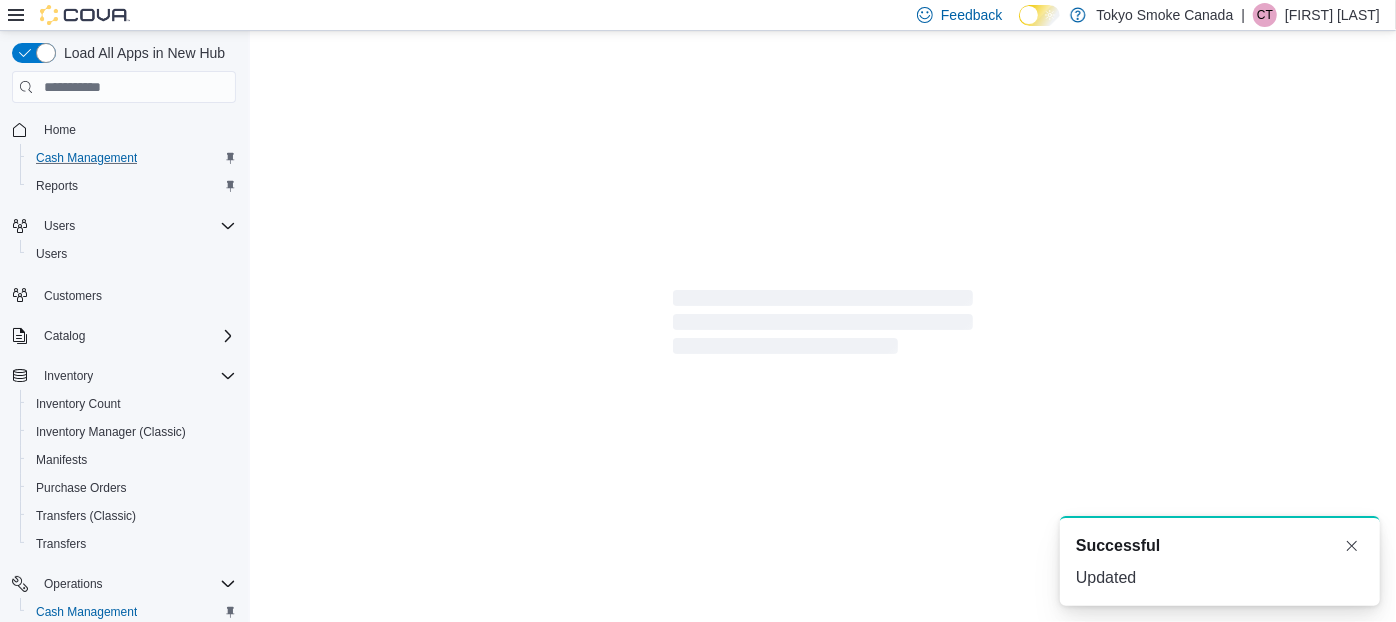 scroll, scrollTop: 0, scrollLeft: 0, axis: both 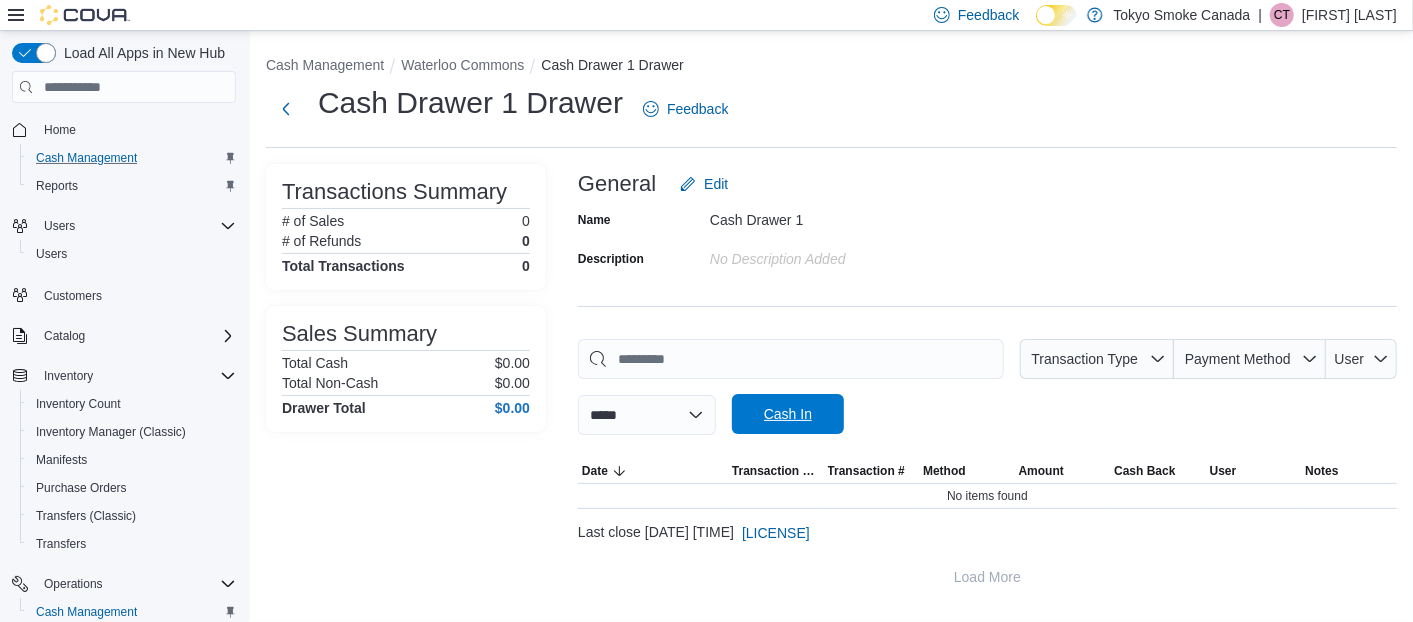 click on "Cash In" at bounding box center [788, 414] 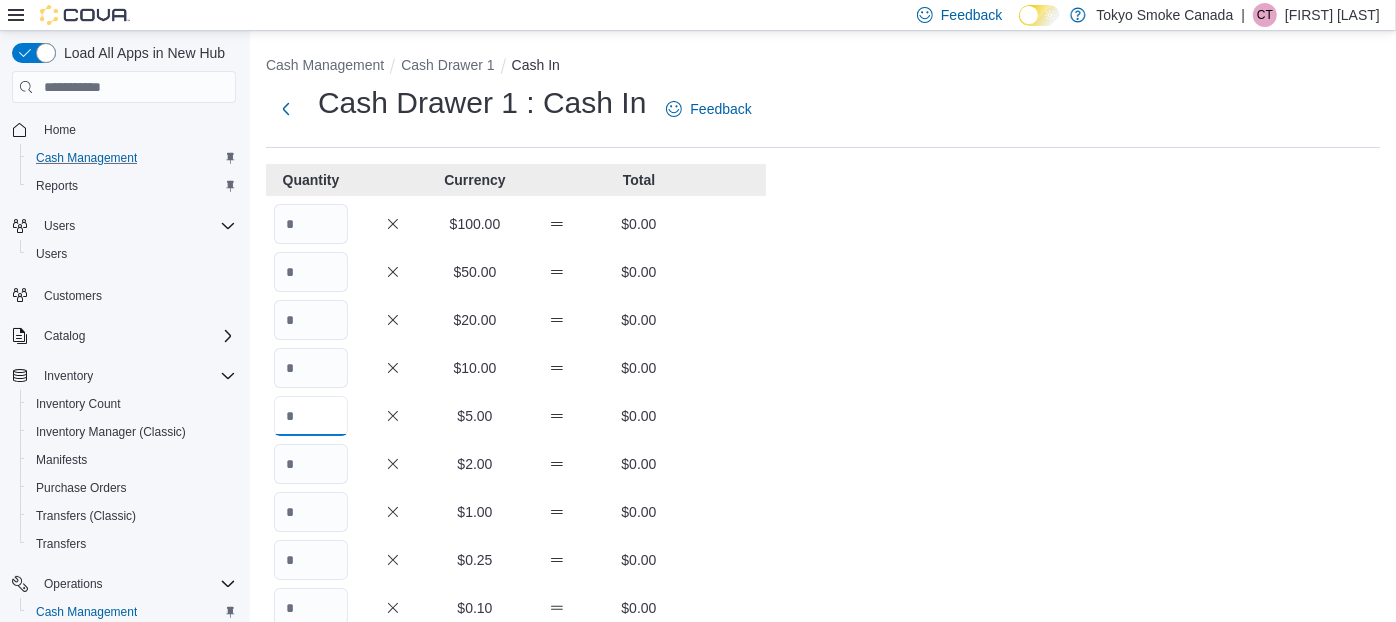 click at bounding box center [311, 416] 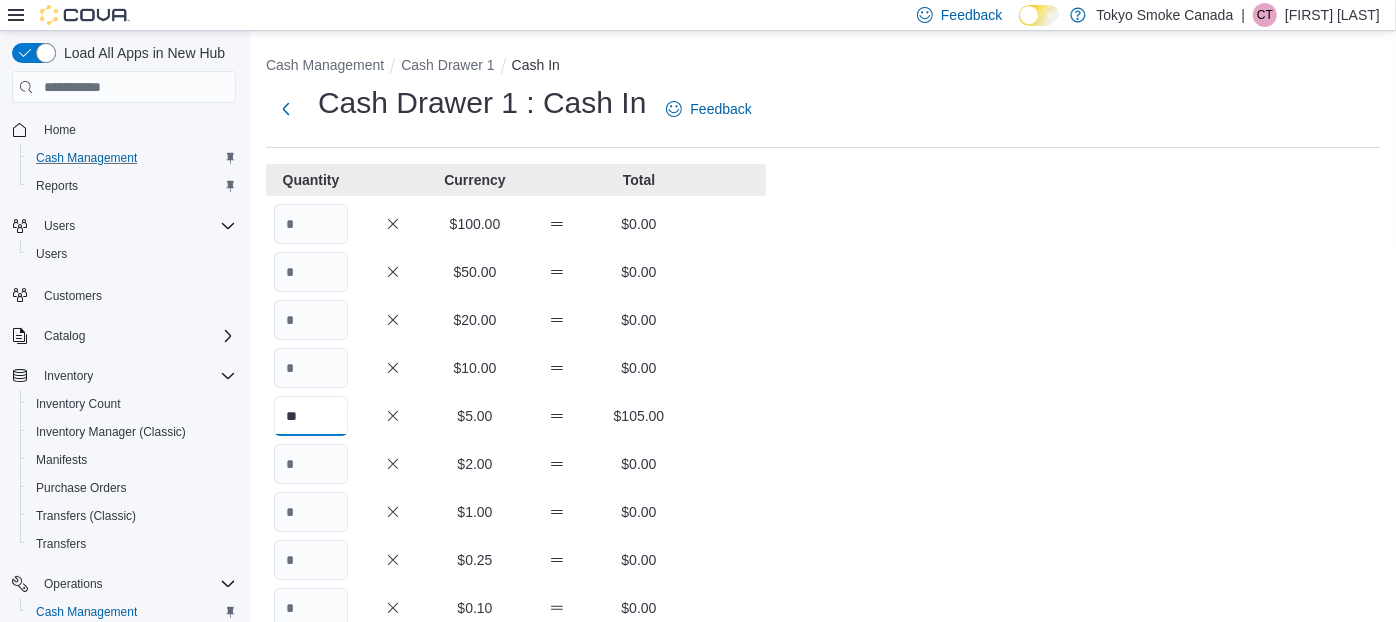 type on "**" 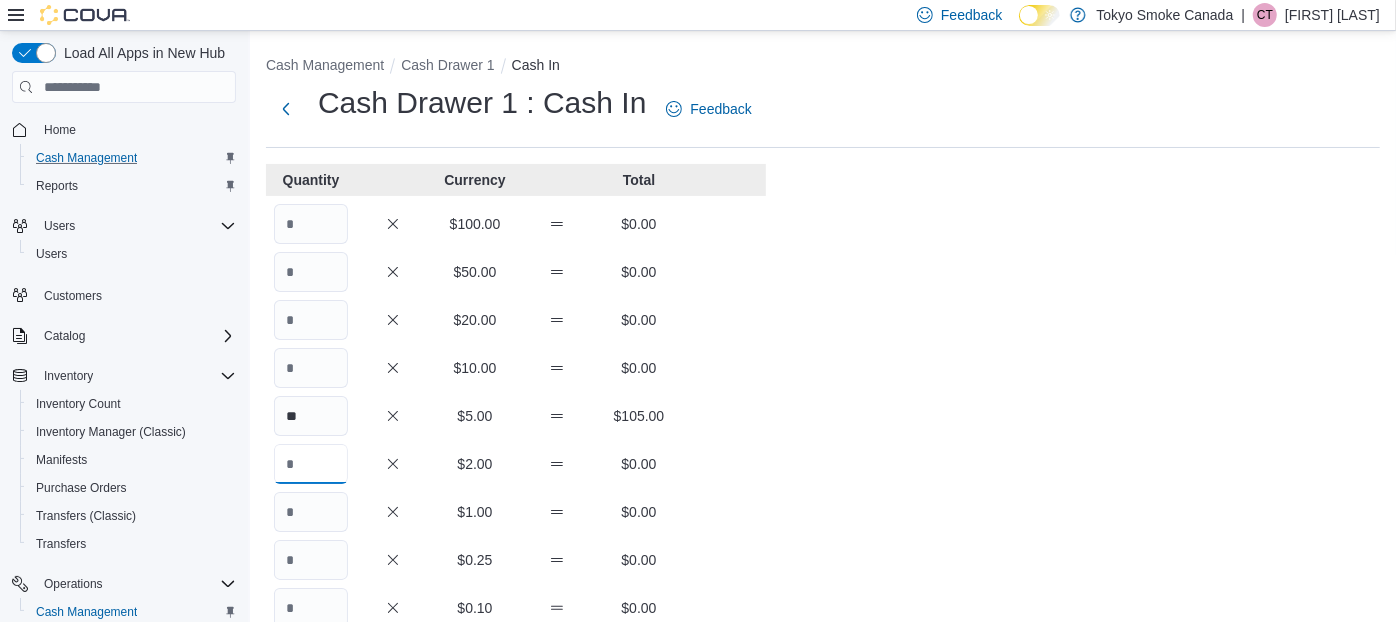 click at bounding box center (311, 464) 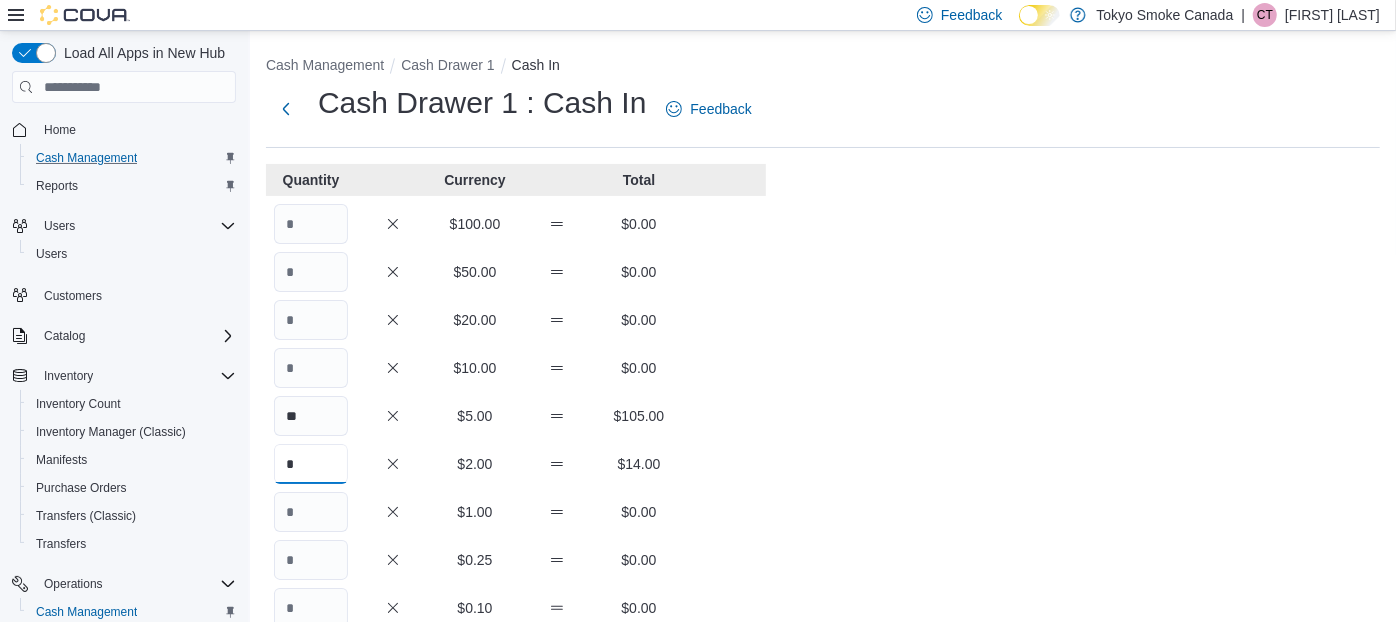 type on "*" 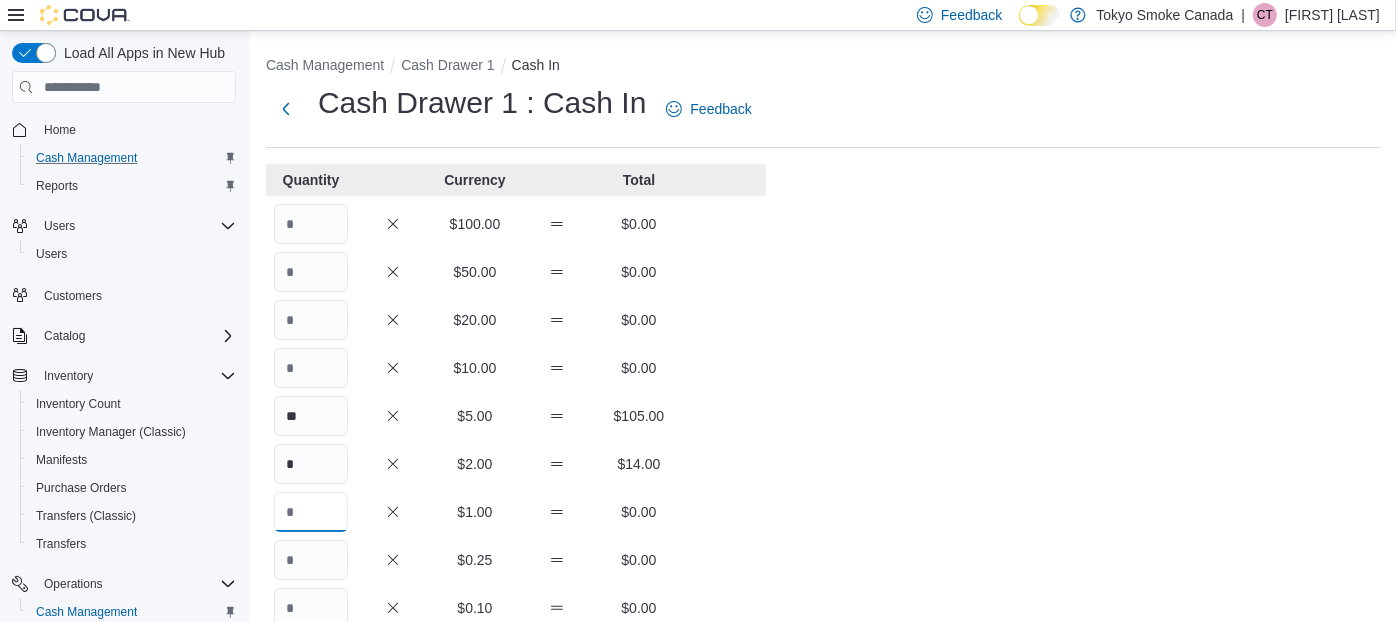 click at bounding box center (311, 512) 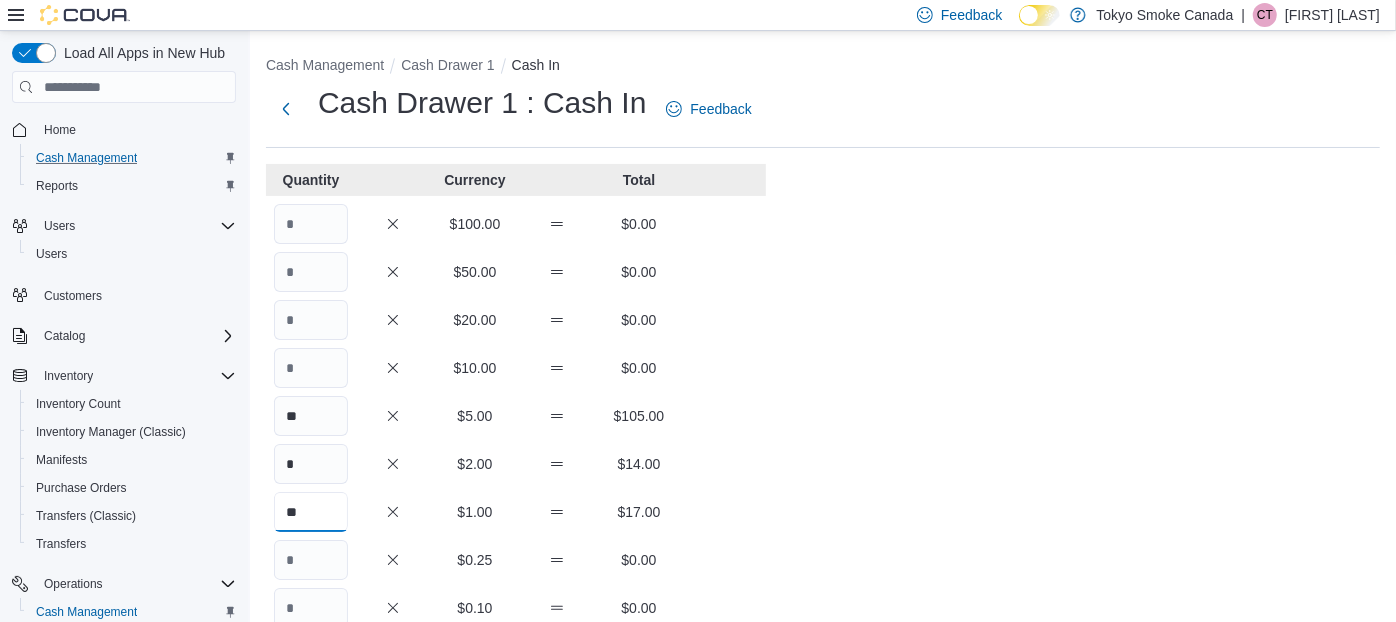type on "**" 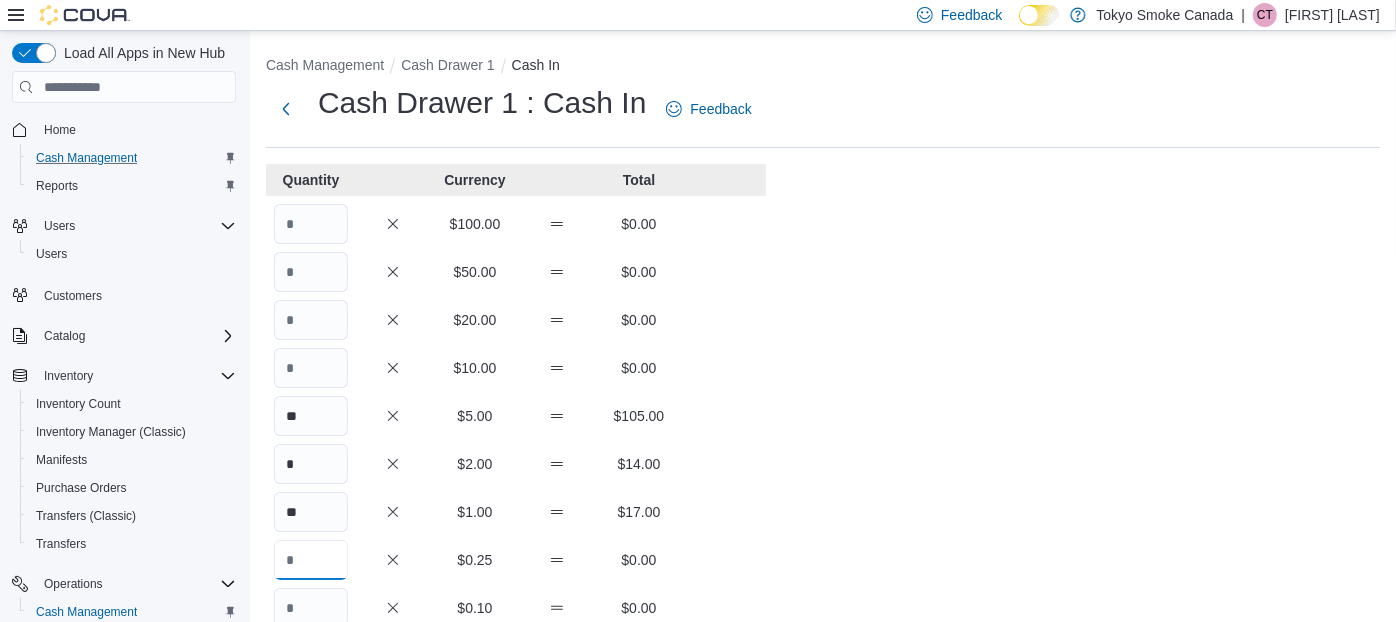 click at bounding box center (311, 560) 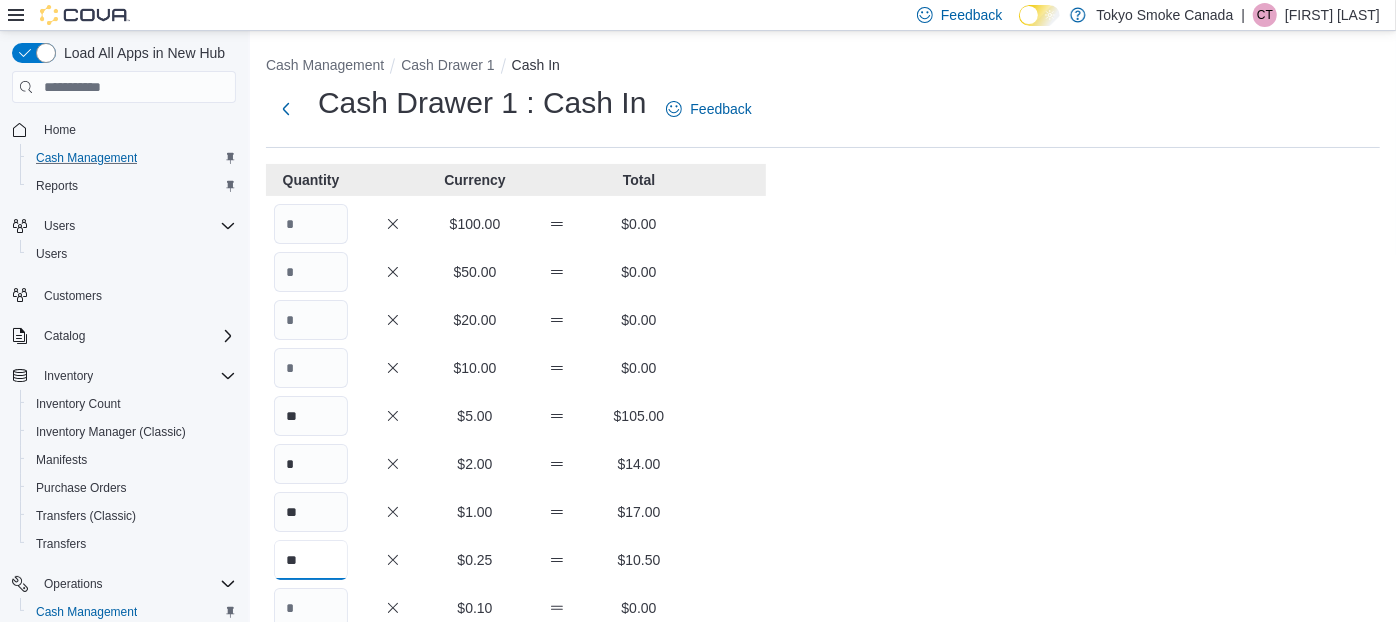 type on "**" 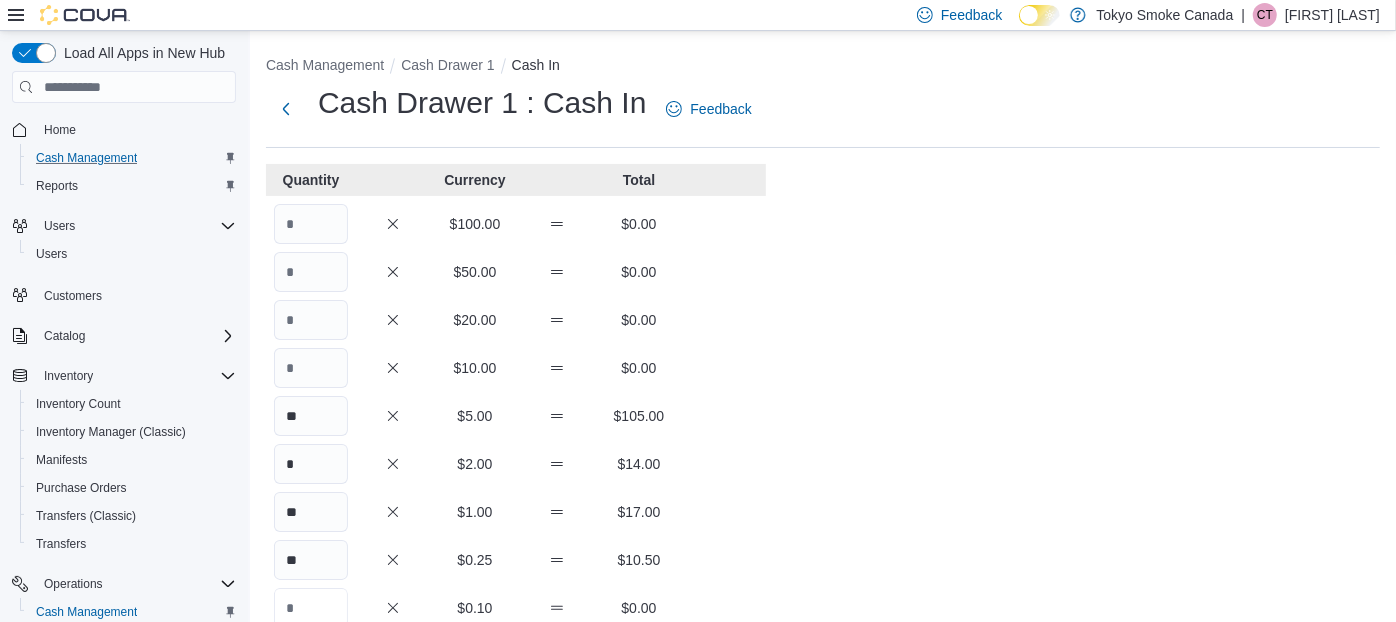 click at bounding box center [311, 608] 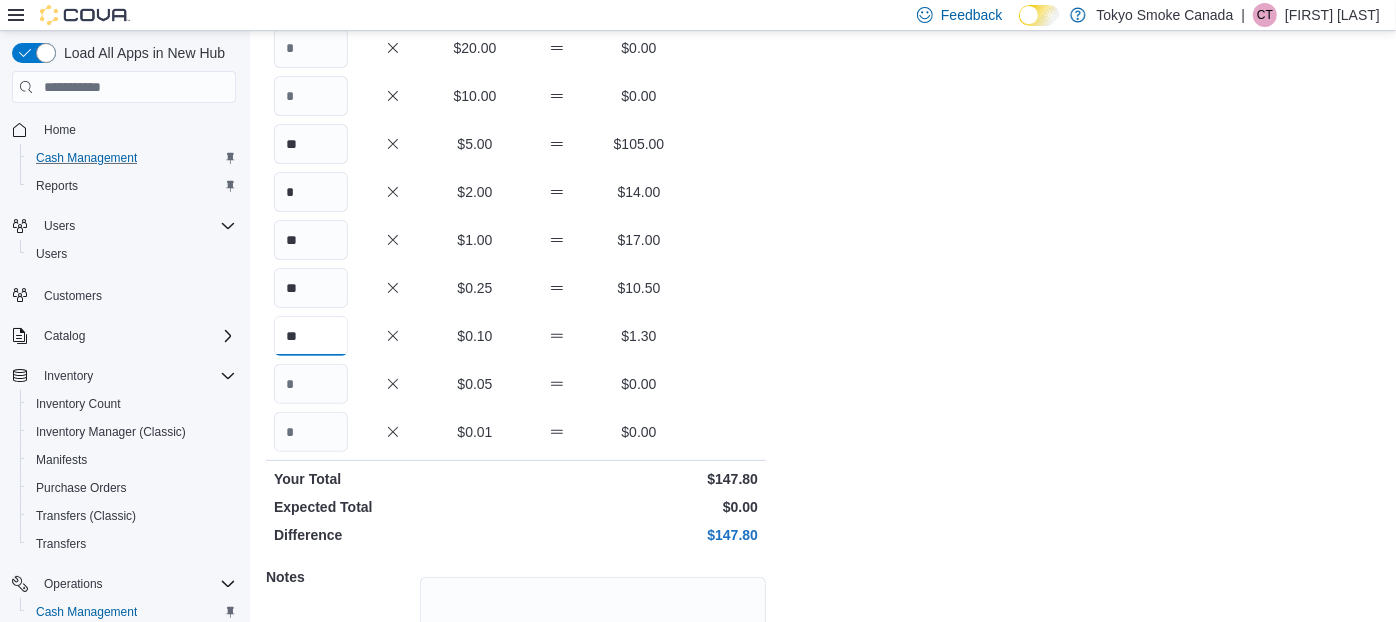 scroll, scrollTop: 273, scrollLeft: 0, axis: vertical 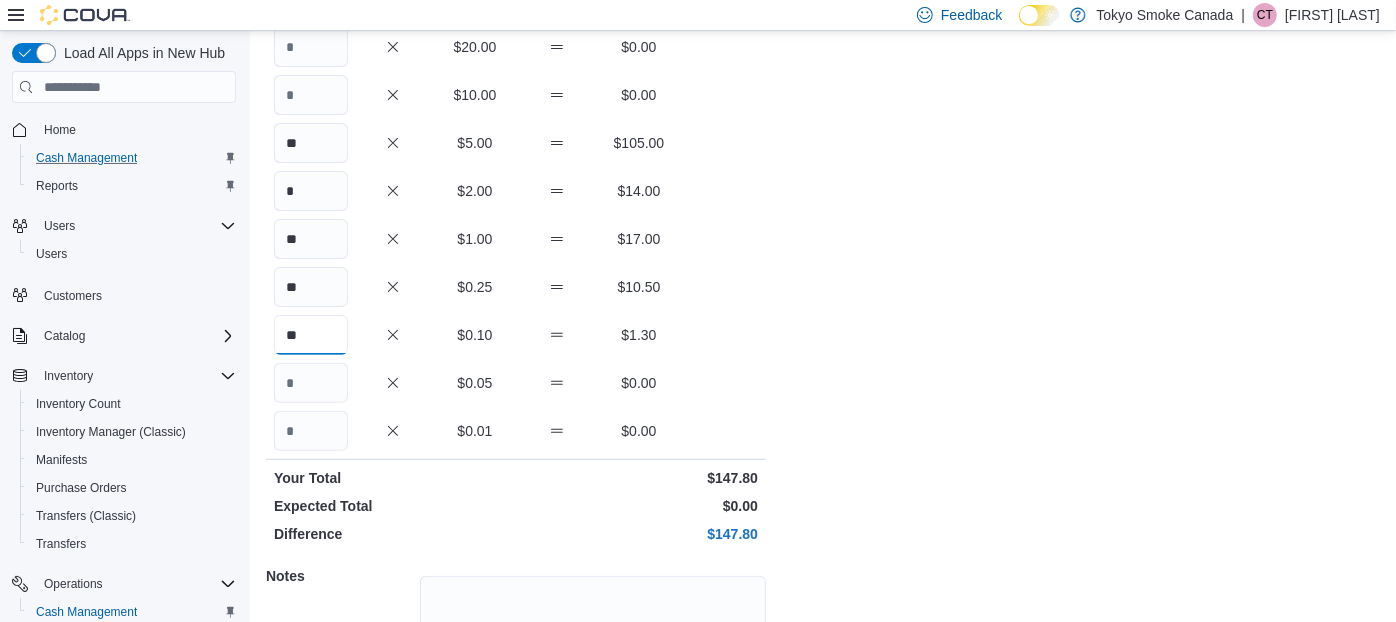type on "**" 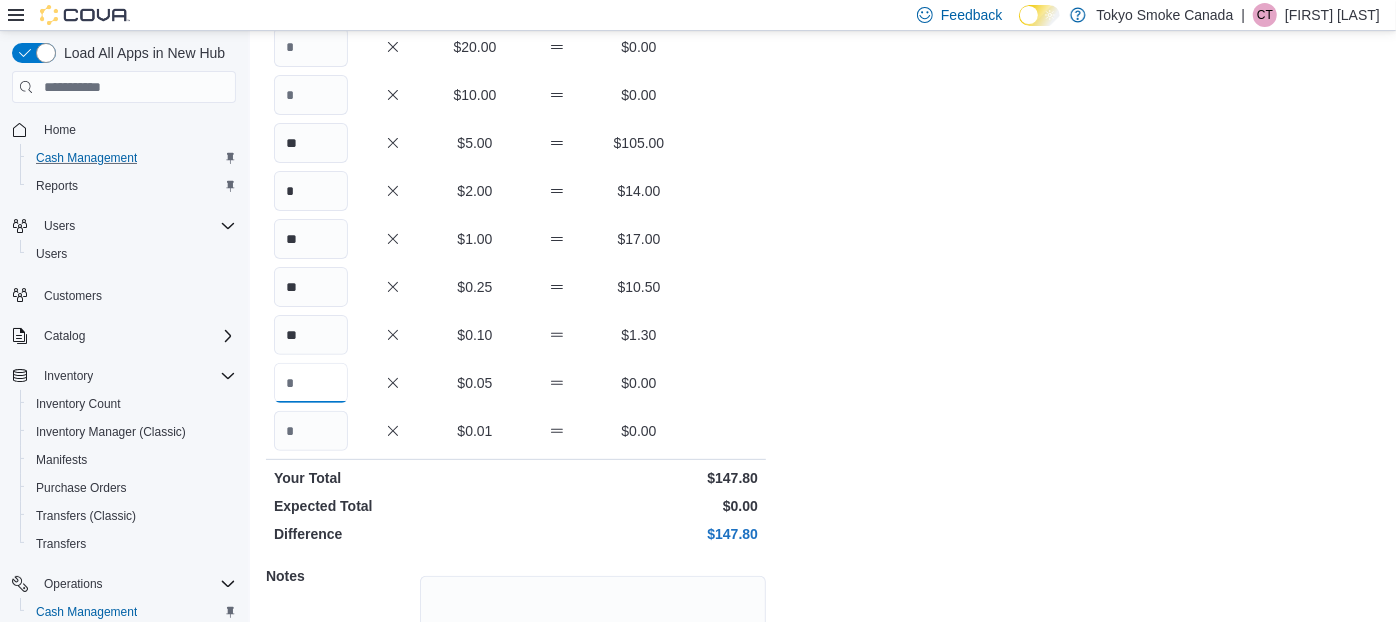 click at bounding box center [311, 383] 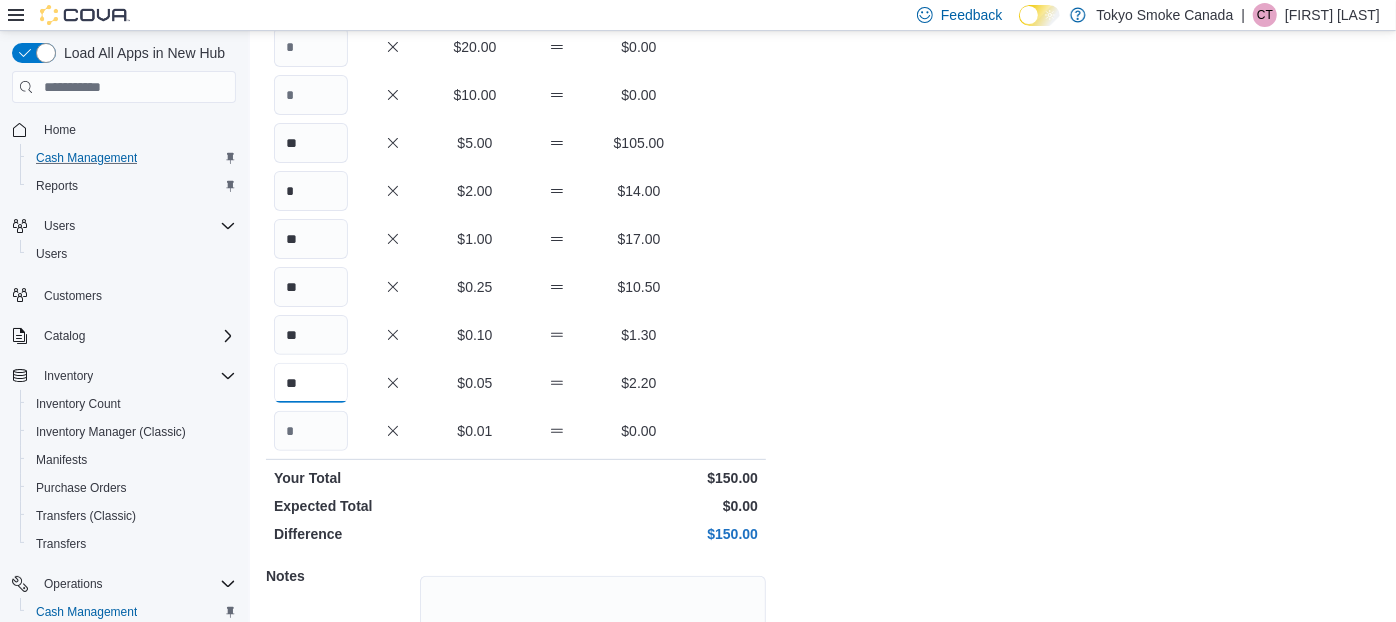 type on "**" 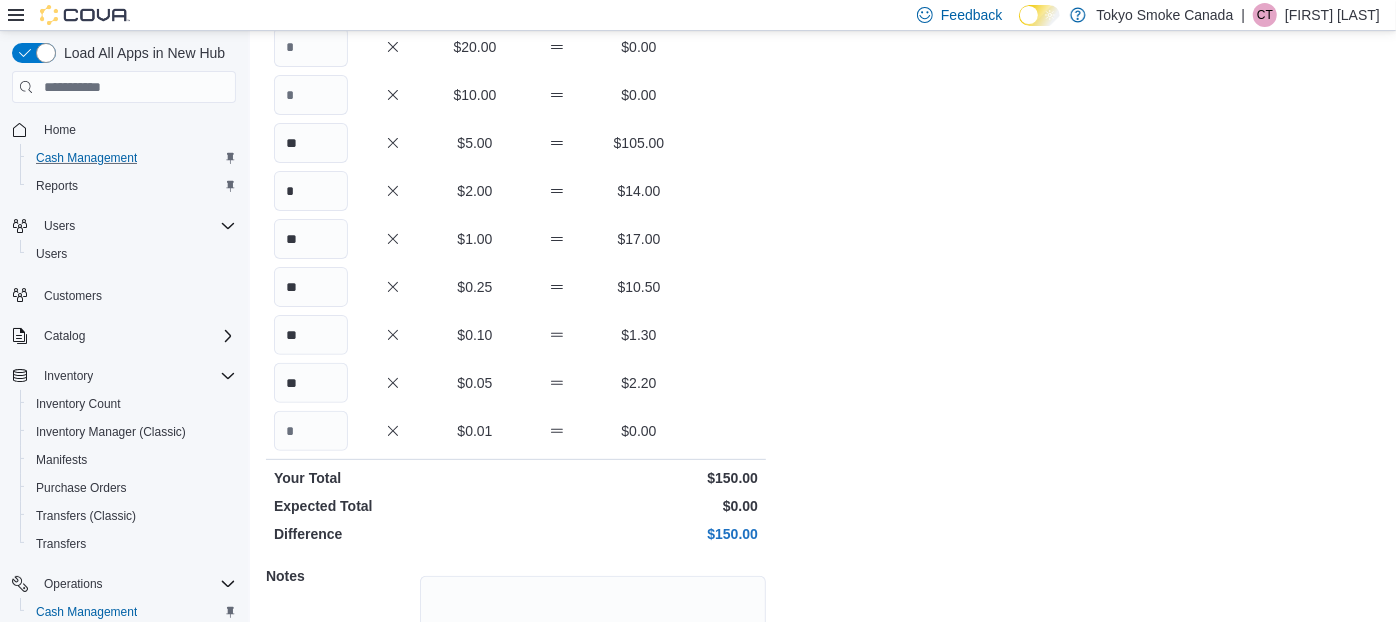 click on "** $0.05 $2.20" at bounding box center [516, 383] 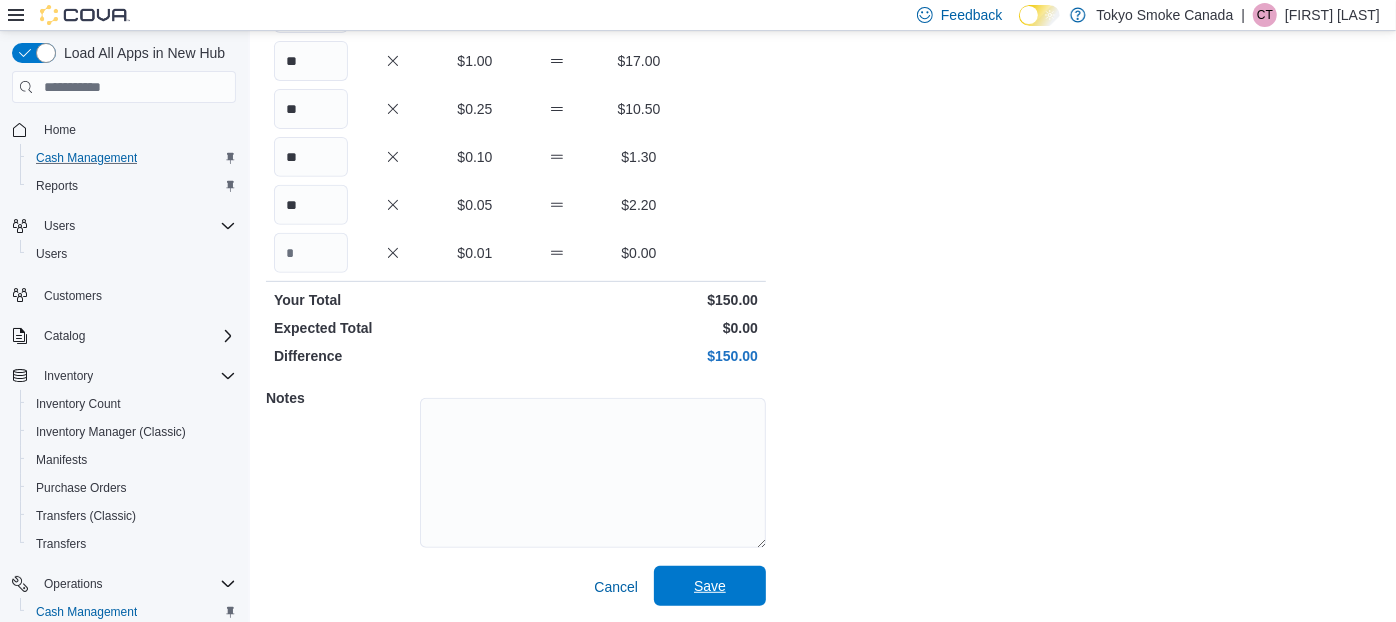 click on "Save" at bounding box center (710, 586) 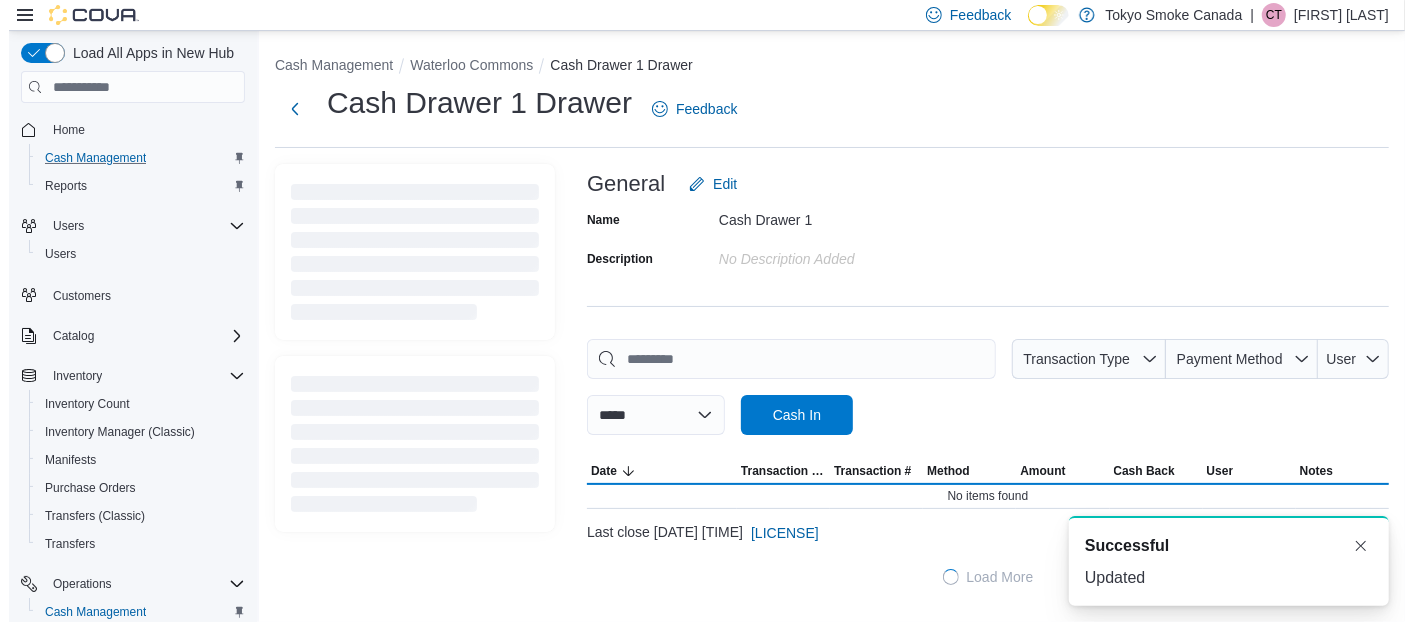 scroll, scrollTop: 0, scrollLeft: 0, axis: both 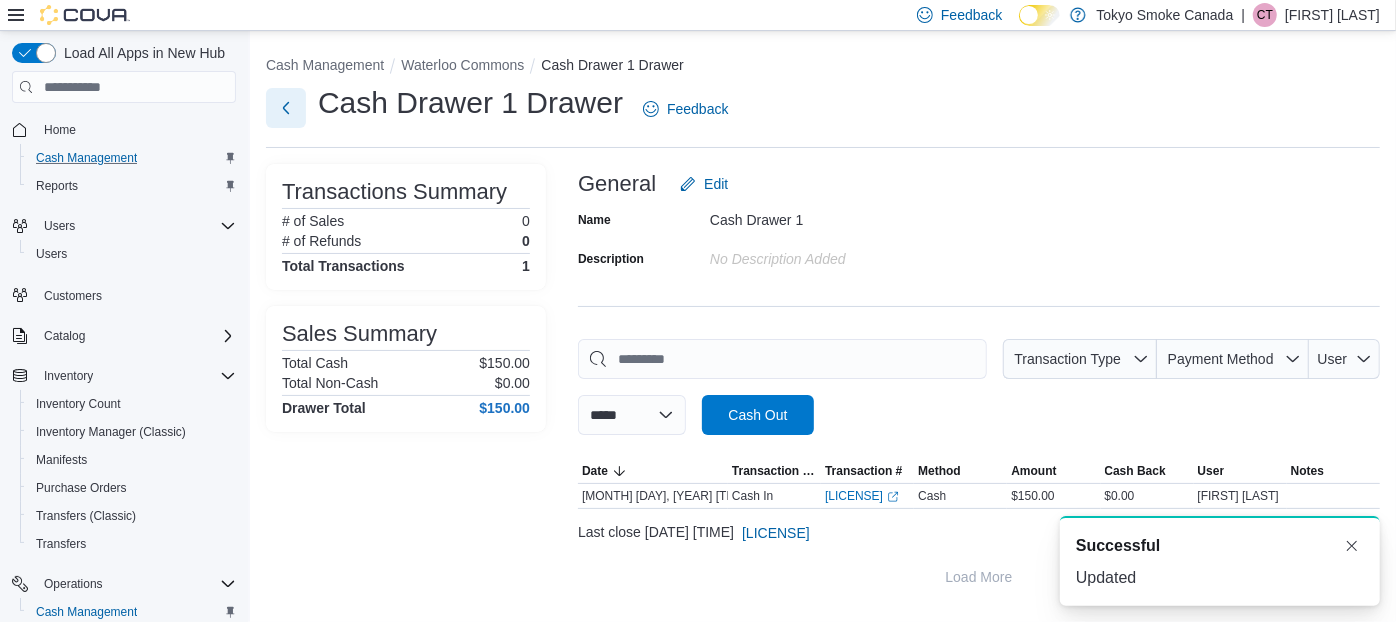click at bounding box center [286, 108] 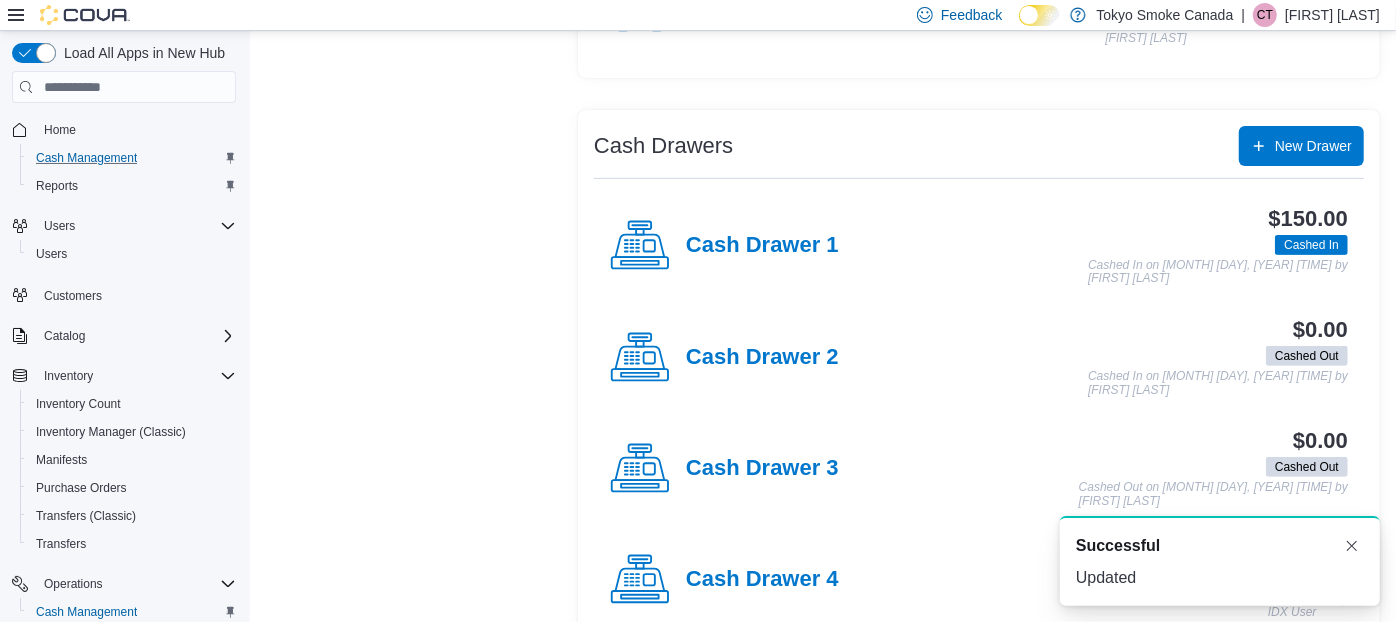 scroll, scrollTop: 379, scrollLeft: 0, axis: vertical 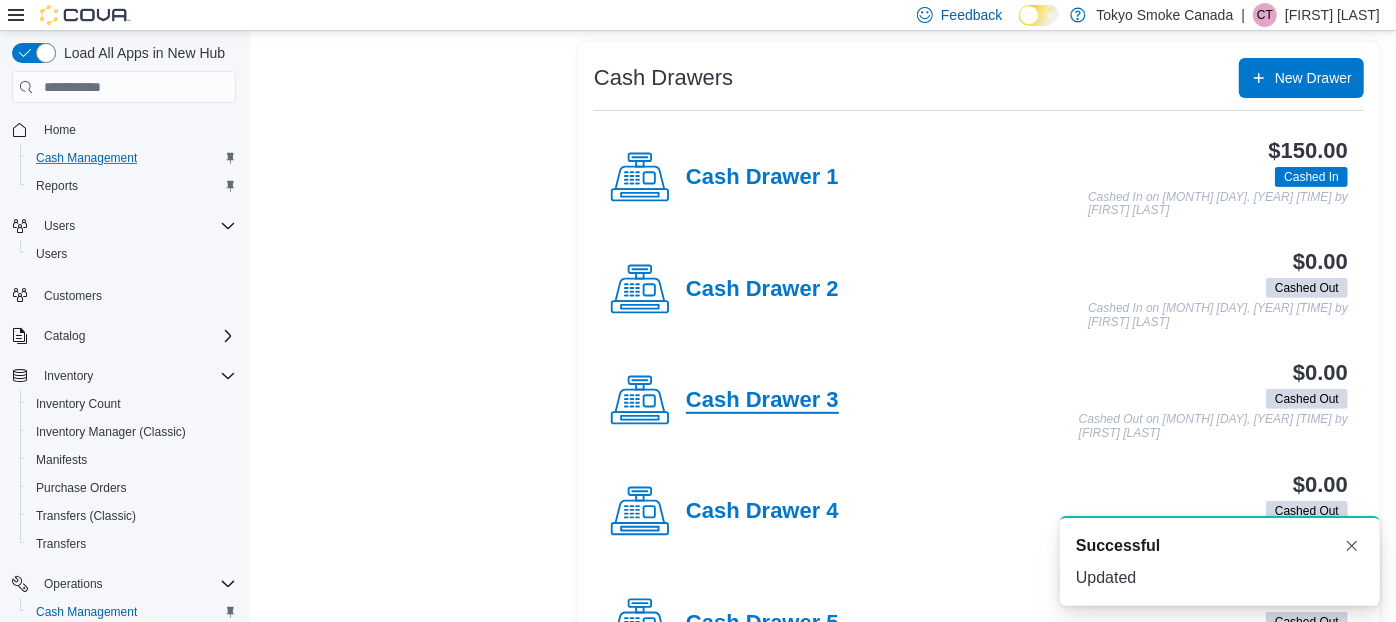 click on "Cash Drawer 3" at bounding box center (762, 401) 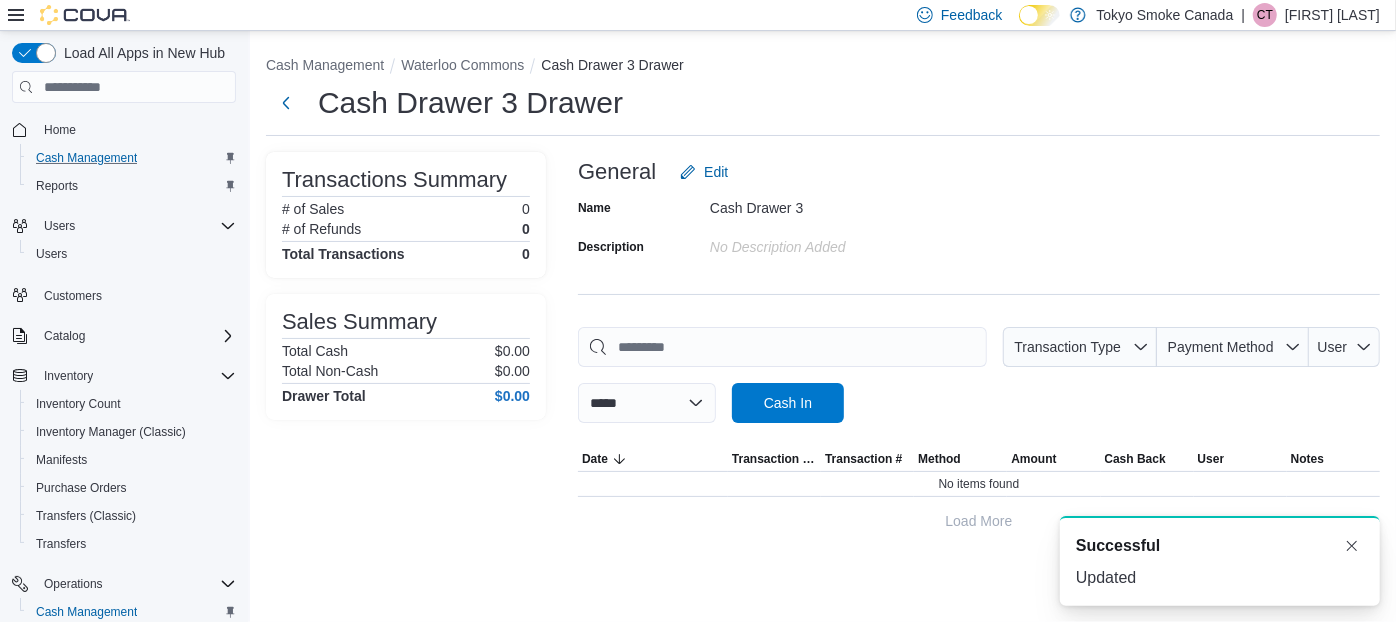 scroll, scrollTop: 0, scrollLeft: 0, axis: both 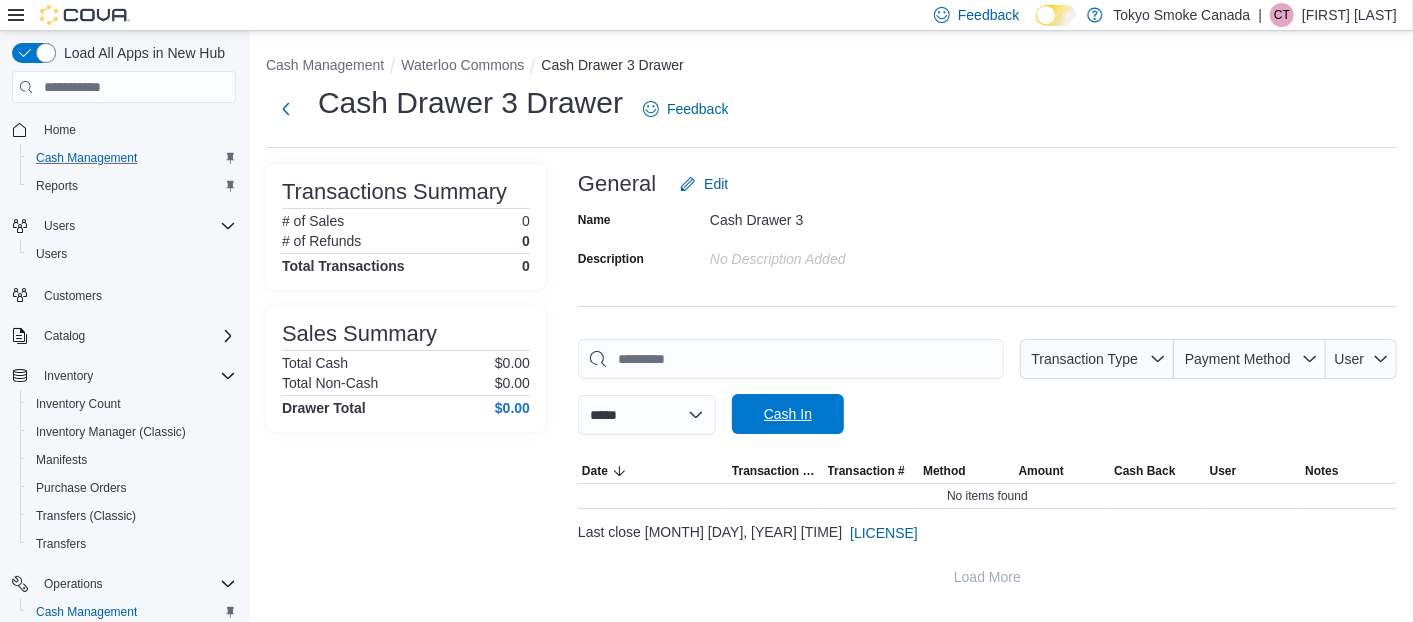 click on "Cash In" at bounding box center [788, 414] 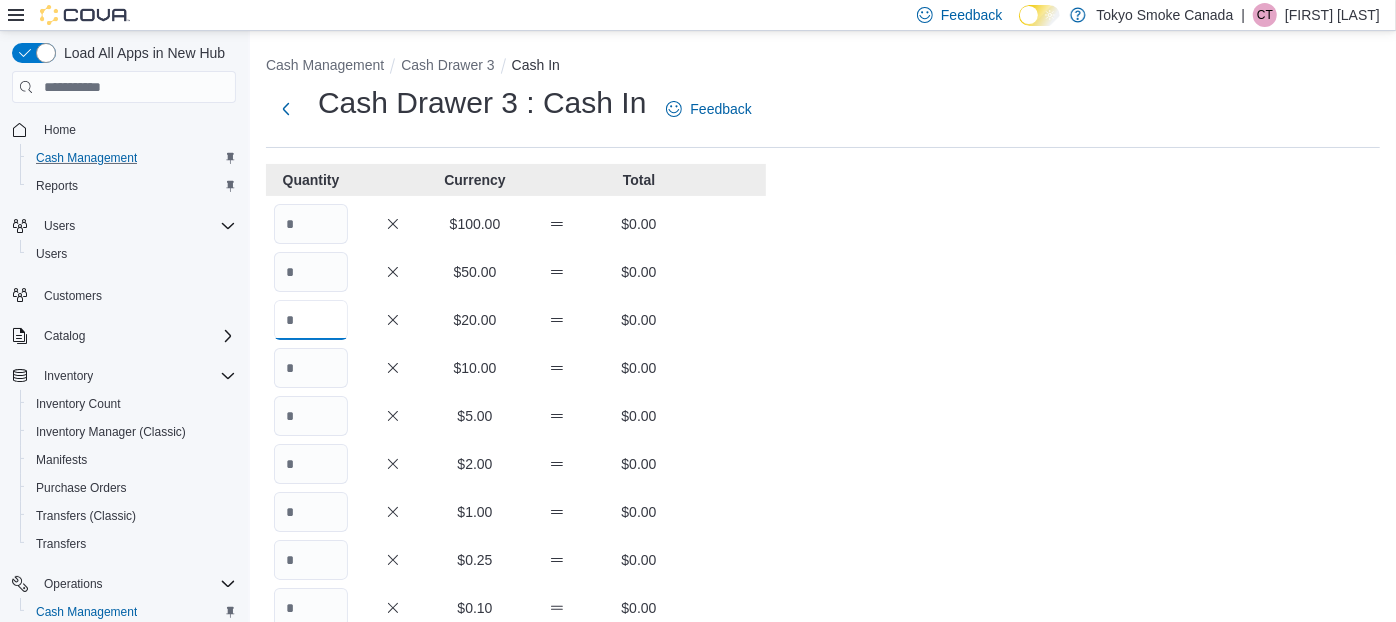click at bounding box center [311, 320] 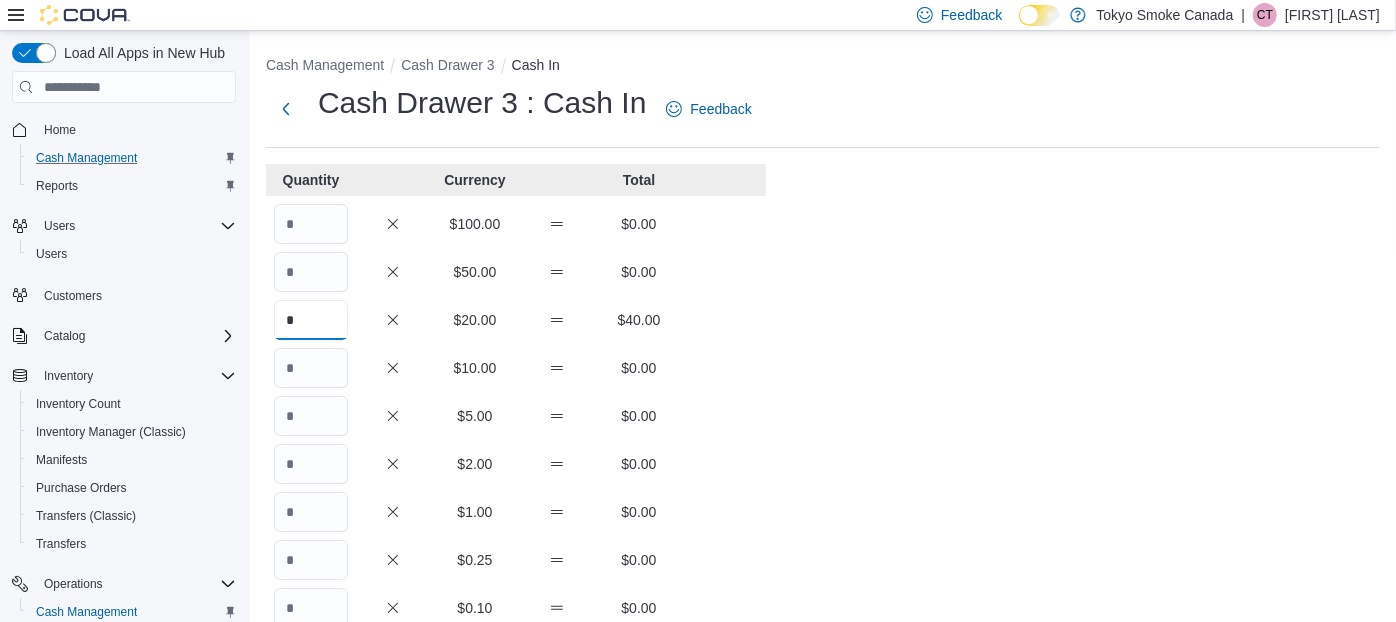 type on "*" 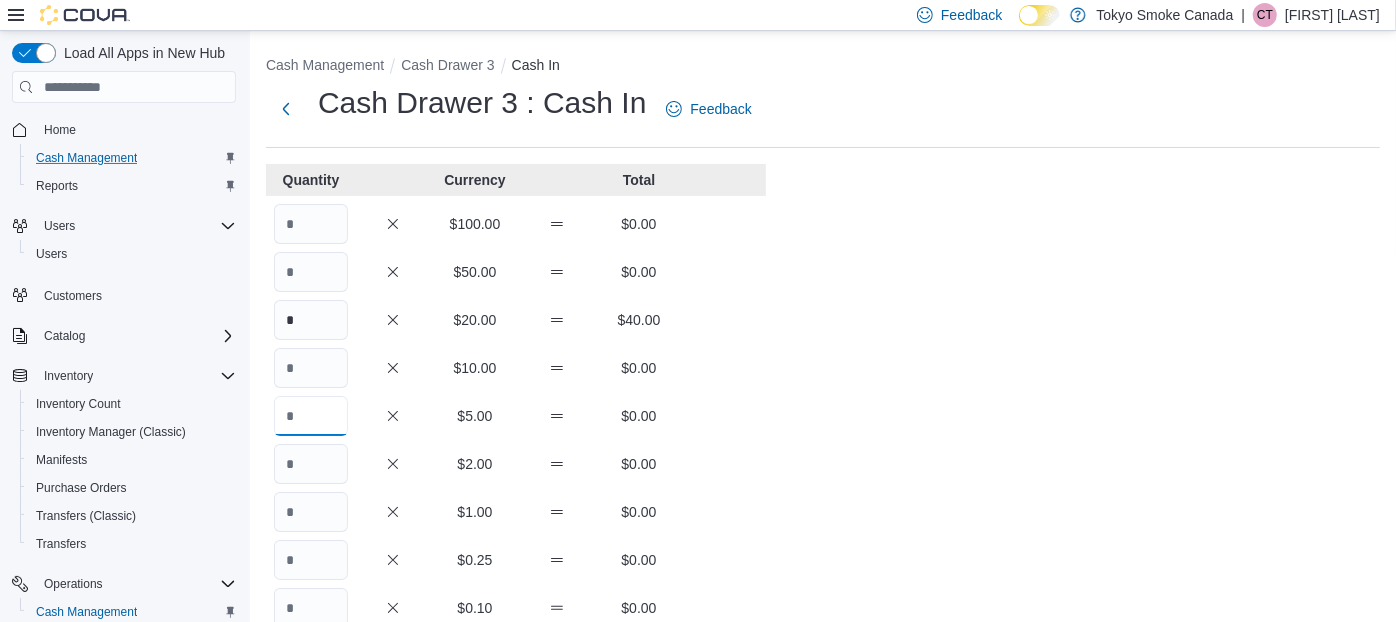 click at bounding box center [311, 416] 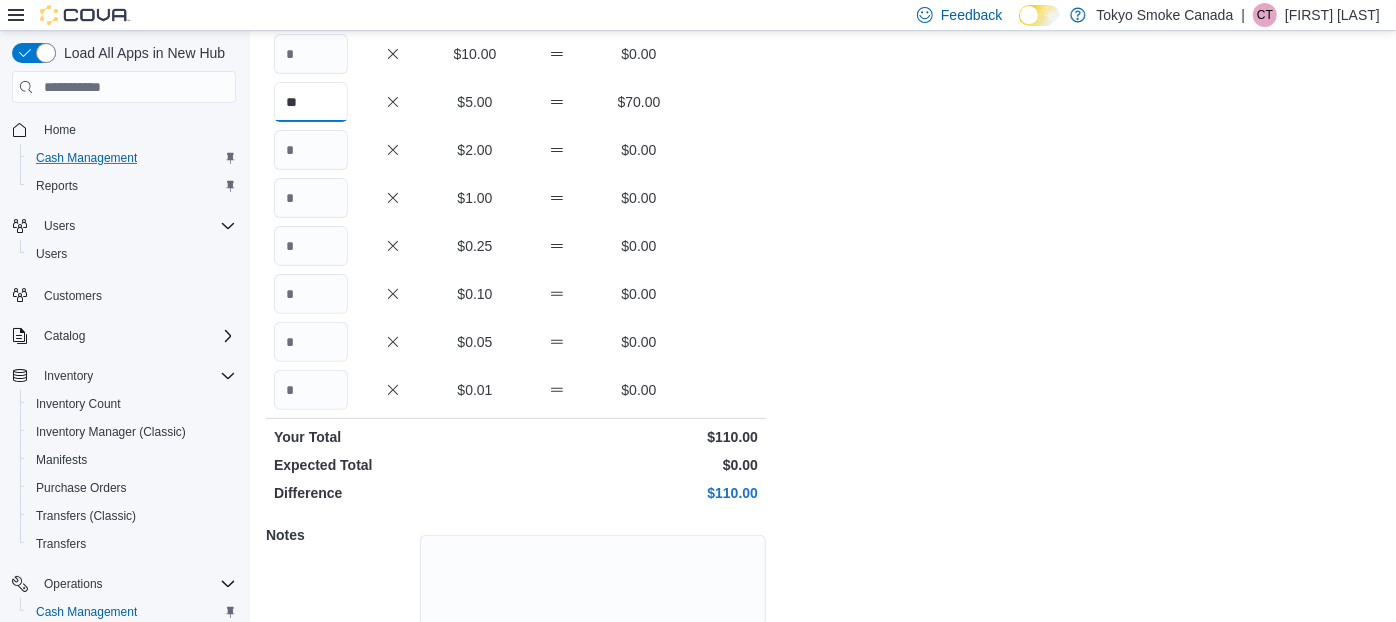 scroll, scrollTop: 315, scrollLeft: 0, axis: vertical 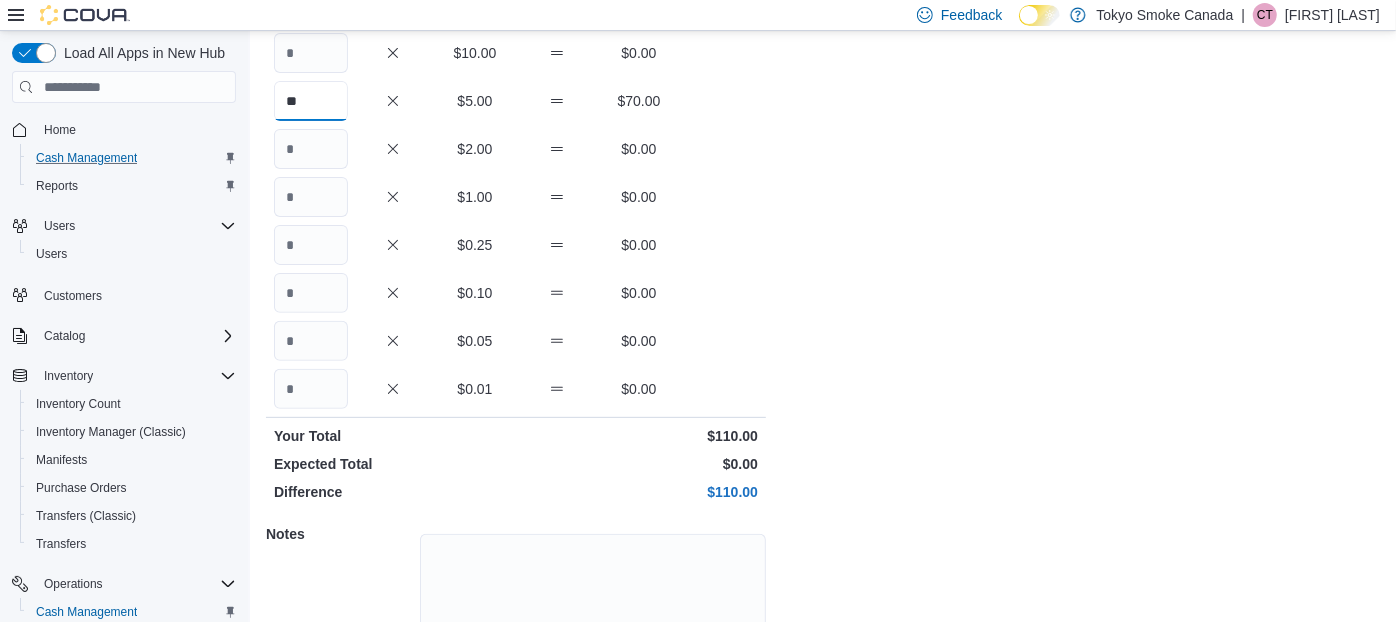 type on "**" 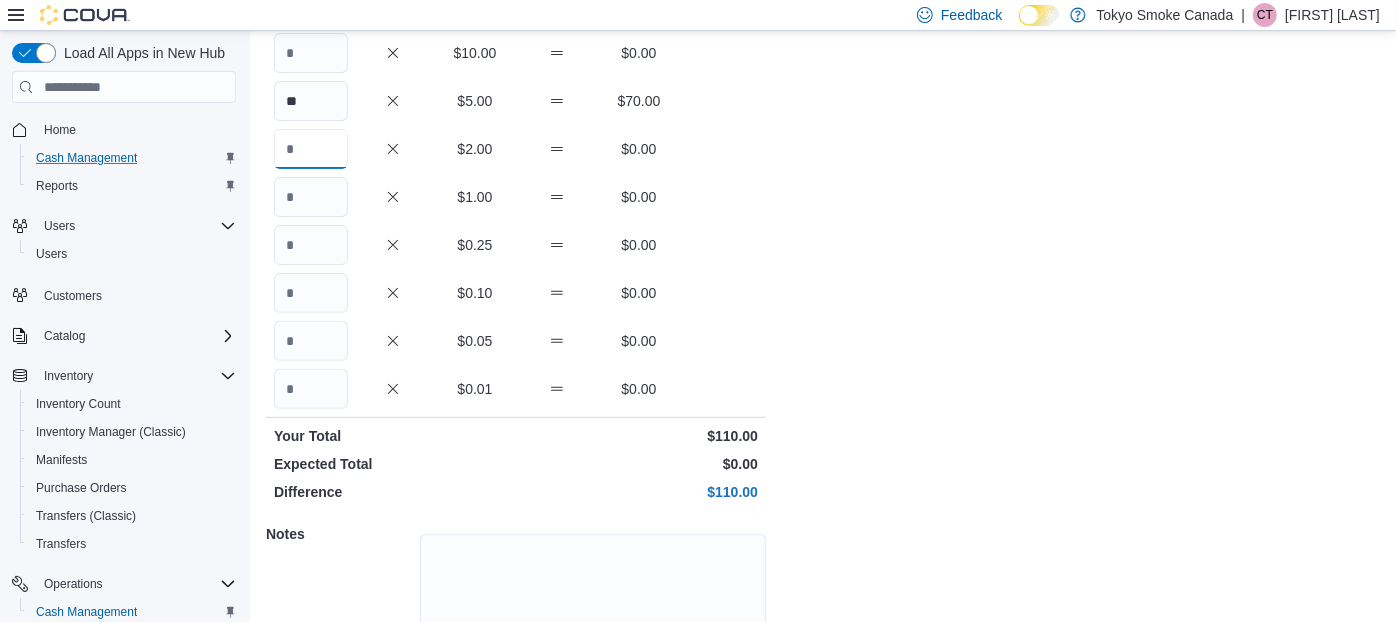 click at bounding box center [311, 149] 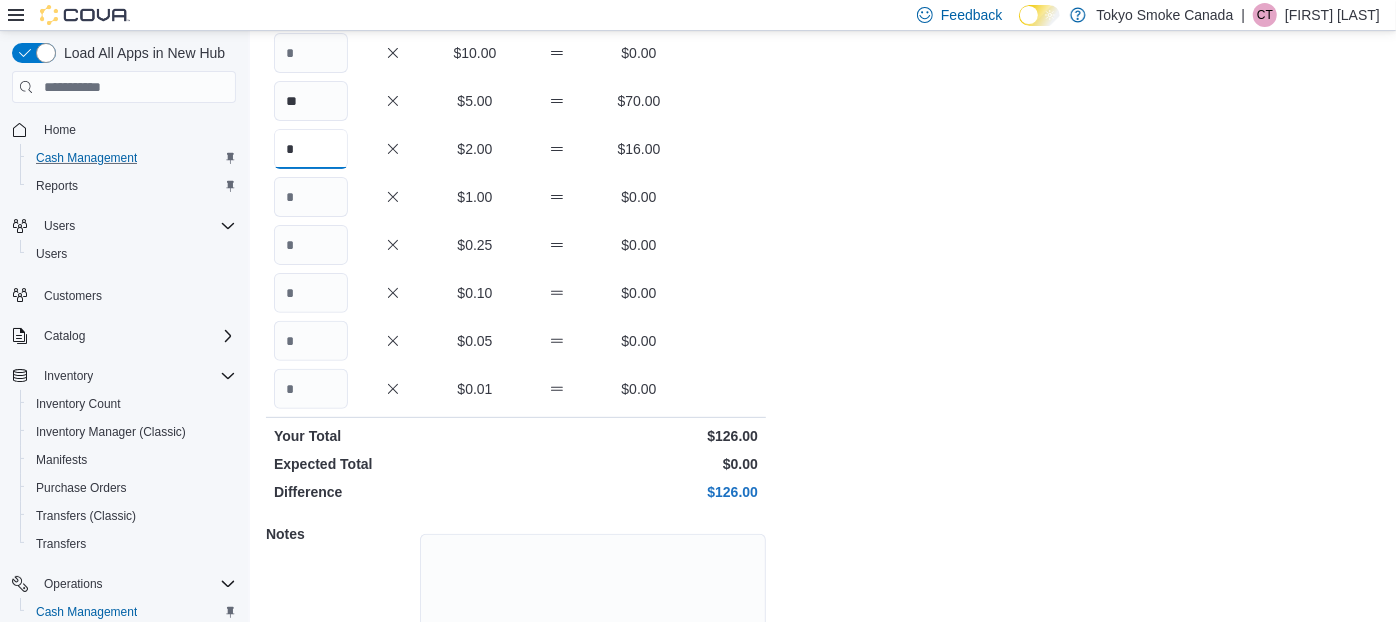 type on "*" 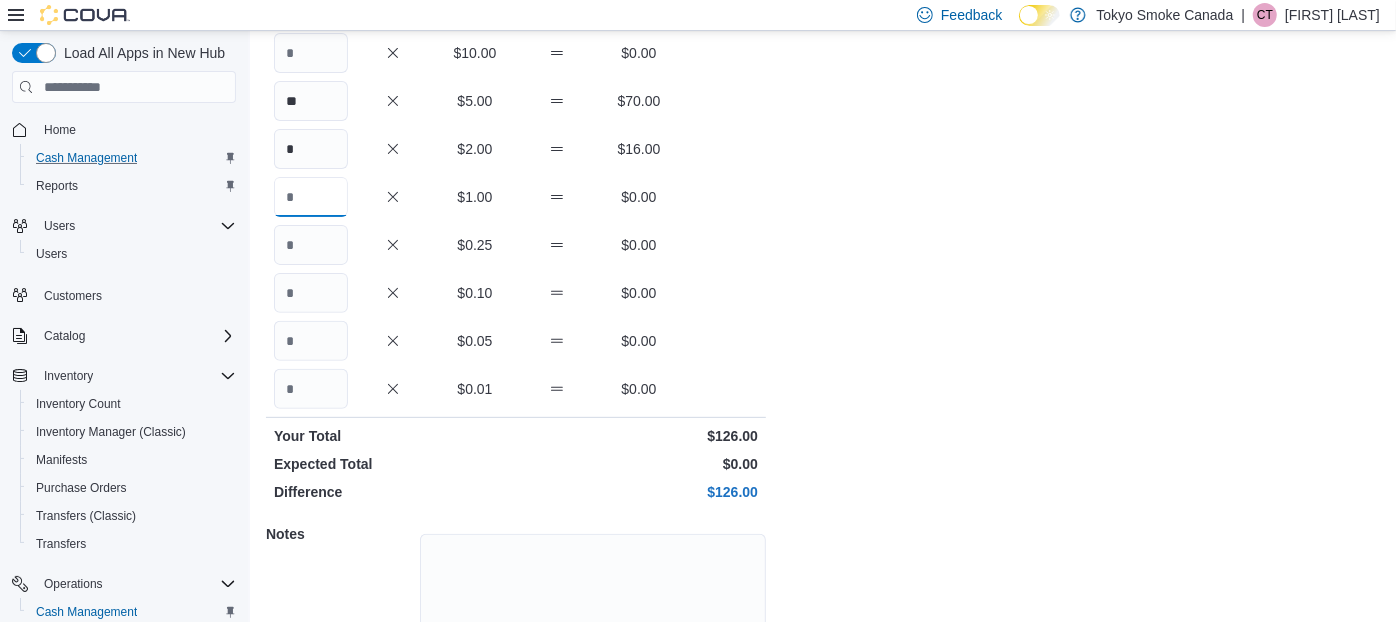 click at bounding box center [311, 197] 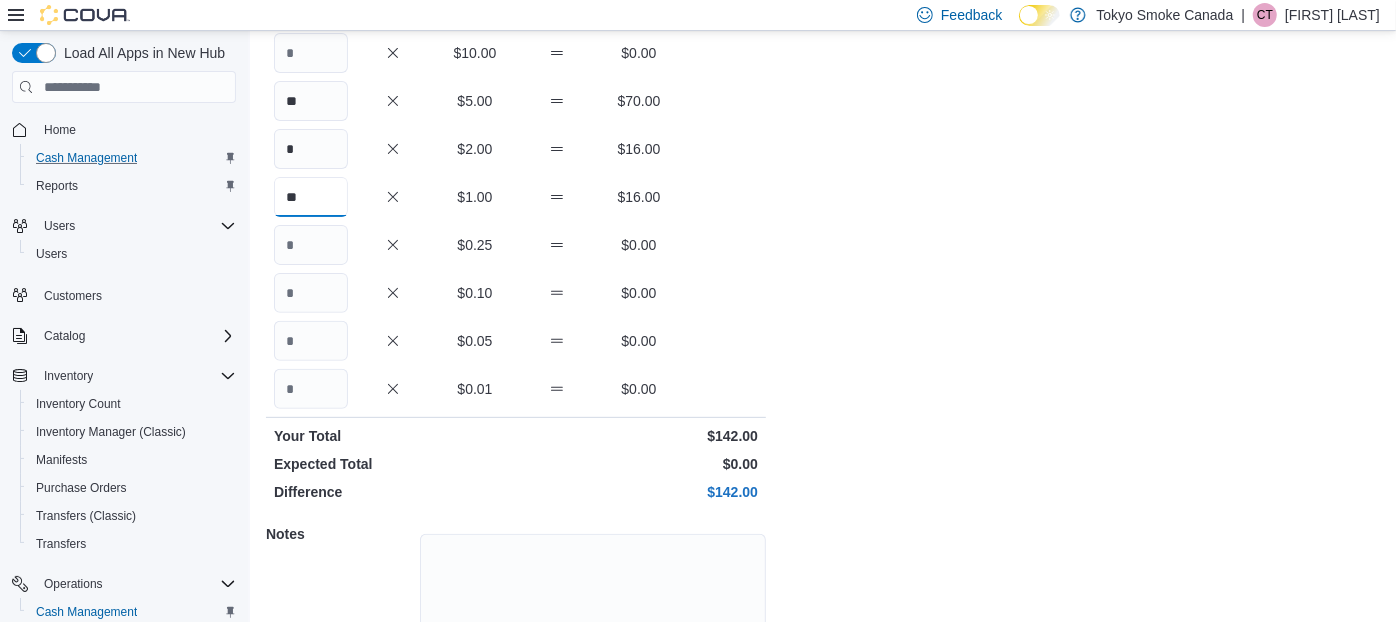 type on "**" 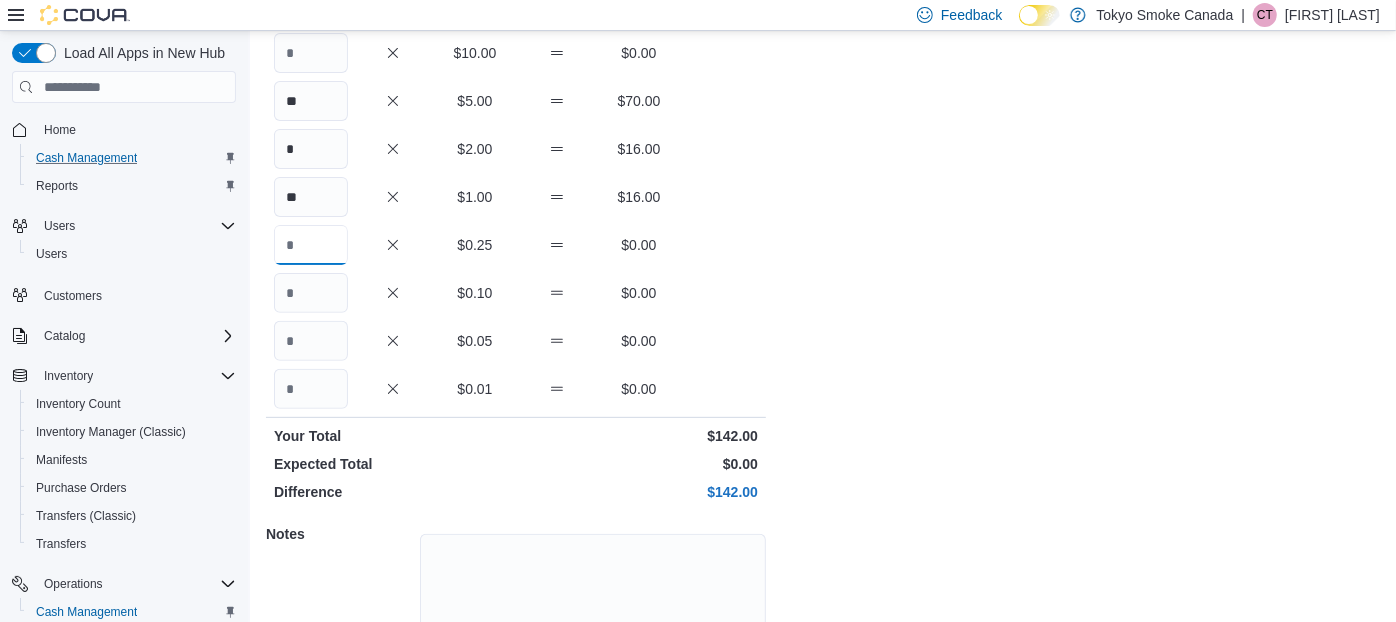 click at bounding box center (311, 245) 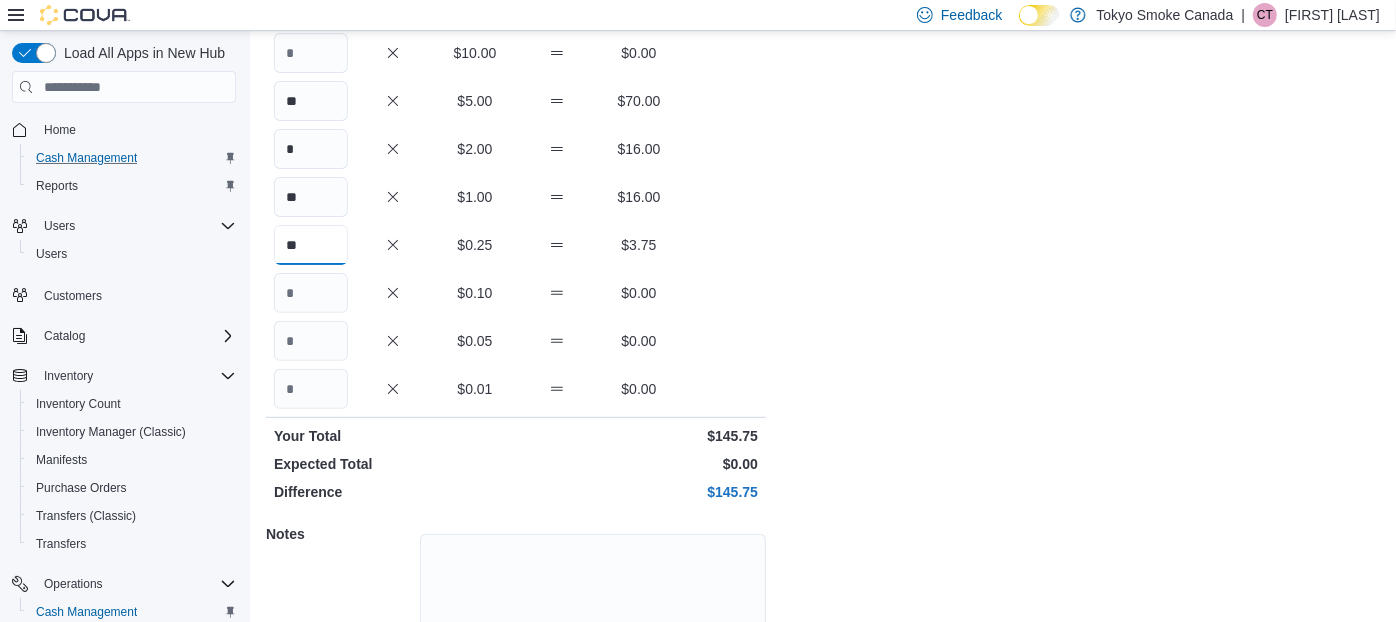 type on "**" 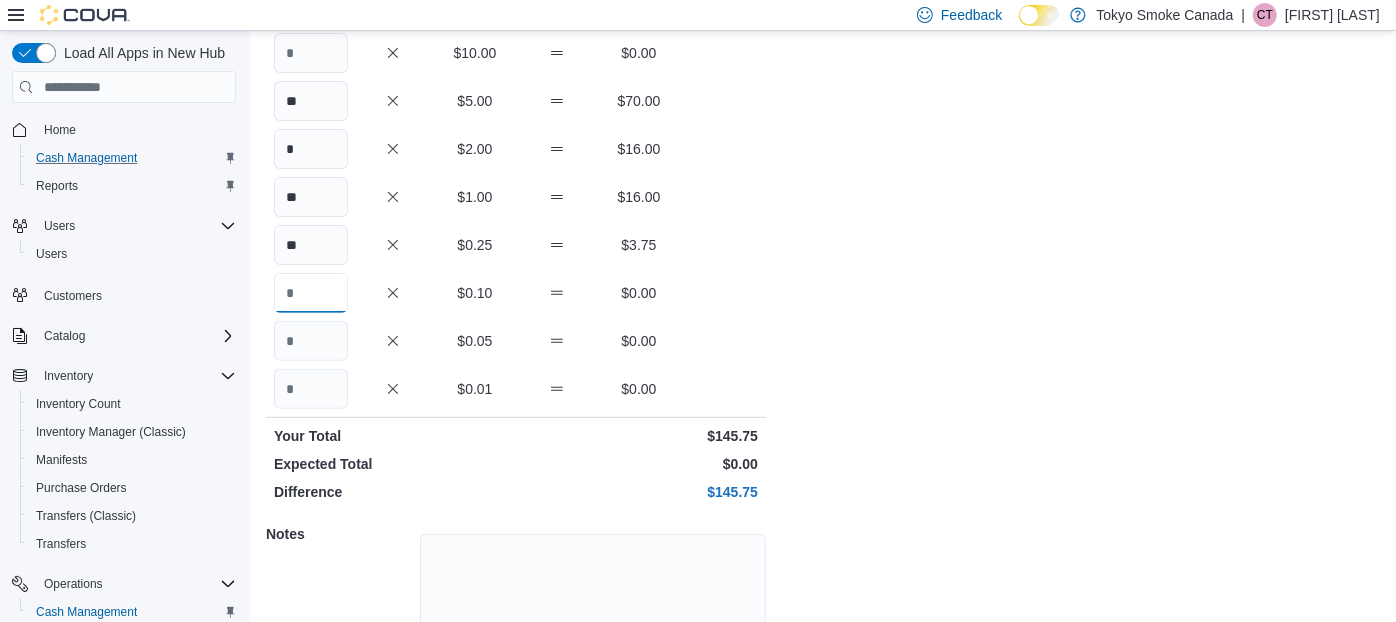 click at bounding box center [311, 293] 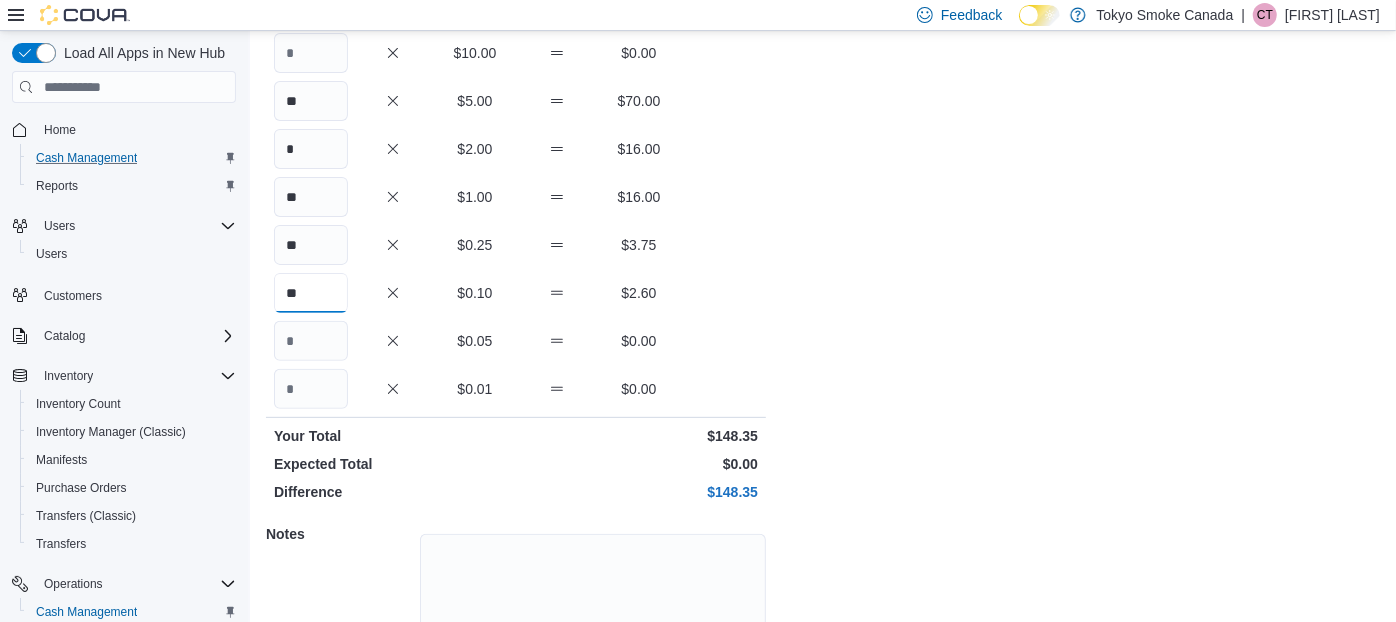 type on "**" 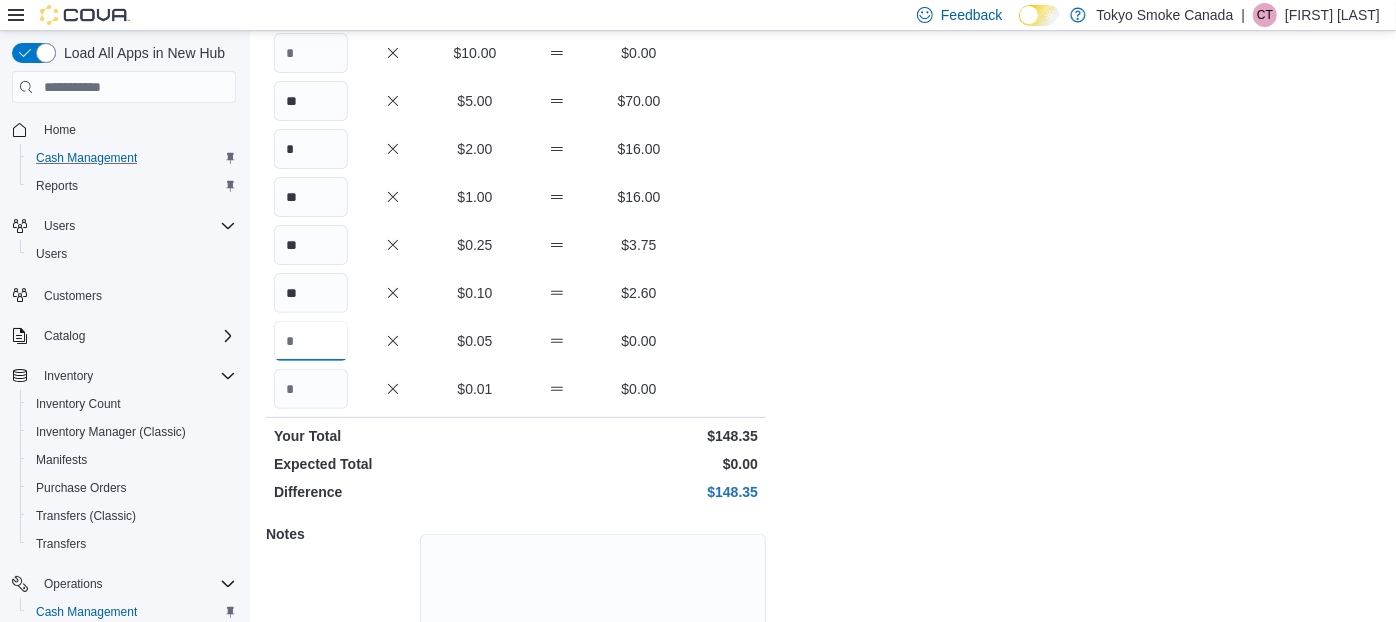 click at bounding box center (311, 341) 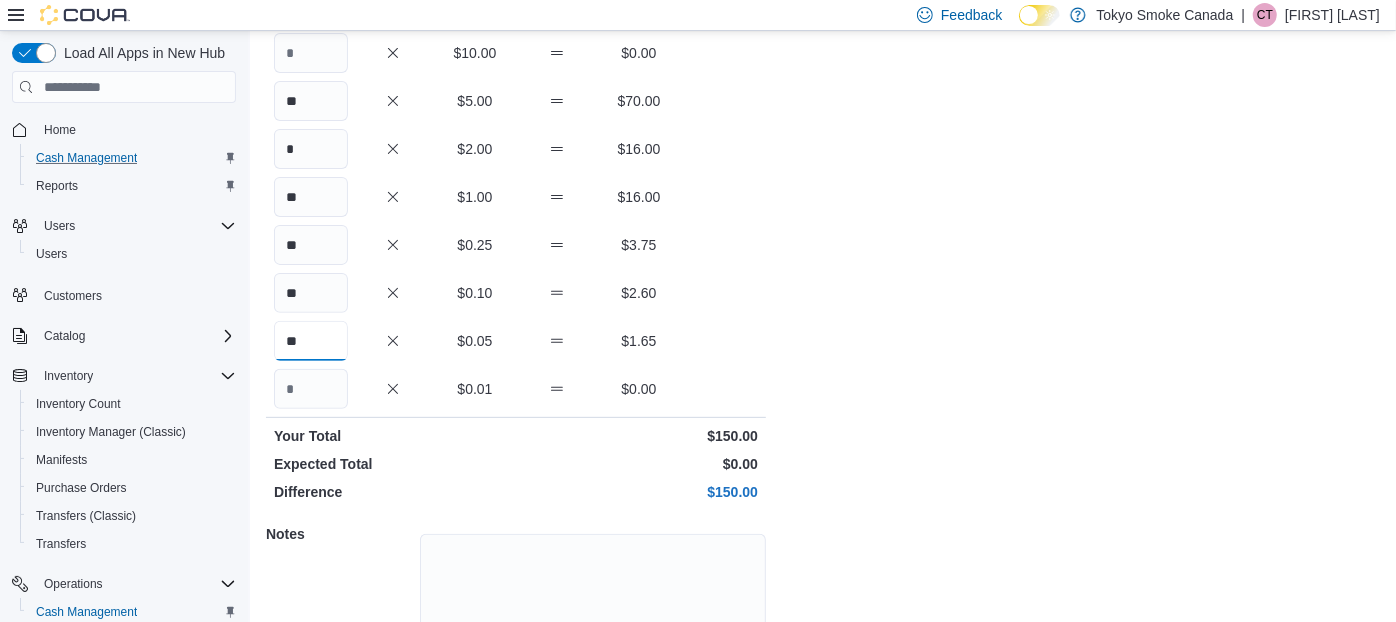 type on "**" 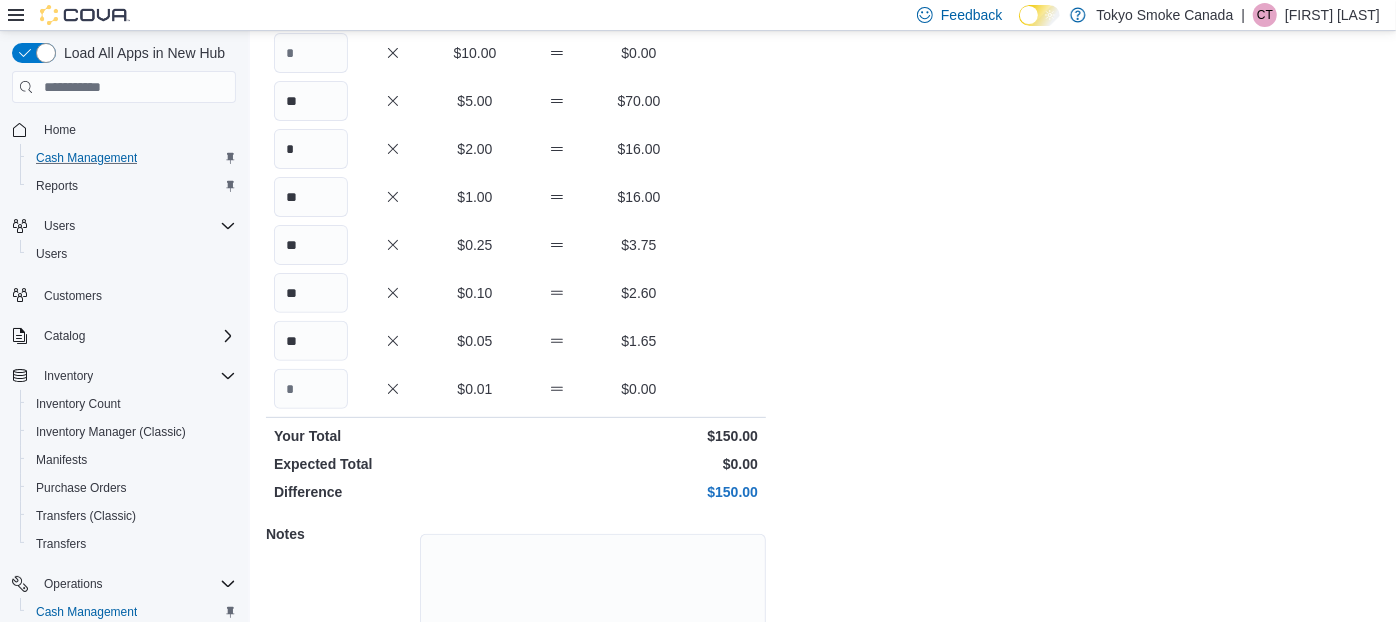 click on "Cash Management Cash Drawer 3 Cash In Cash Drawer 3 : Cash In Feedback Quantity Currency Total $100.00 $0.00 $50.00 $0.00 * $20.00 $40.00 $10.00 $0.00 ** $5.00 $70.00 * $2.00 $16.00 ** $1.00 $16.00 ** $0.25 $3.75 ** $0.10 $2.60 ** $0.05 $1.65 $0.01 $0.00 Your Total $150.00 Expected Total $0.00 Difference $150.00 Notes Cancel Save" at bounding box center (823, 237) 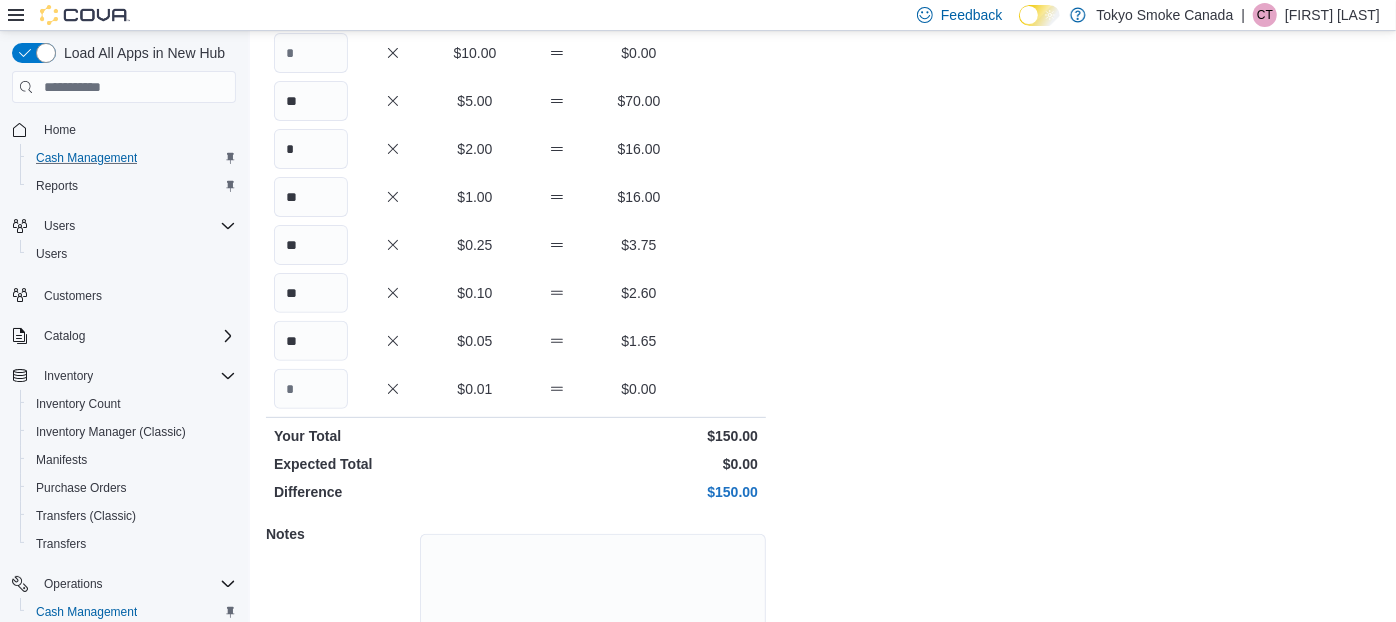 scroll, scrollTop: 451, scrollLeft: 0, axis: vertical 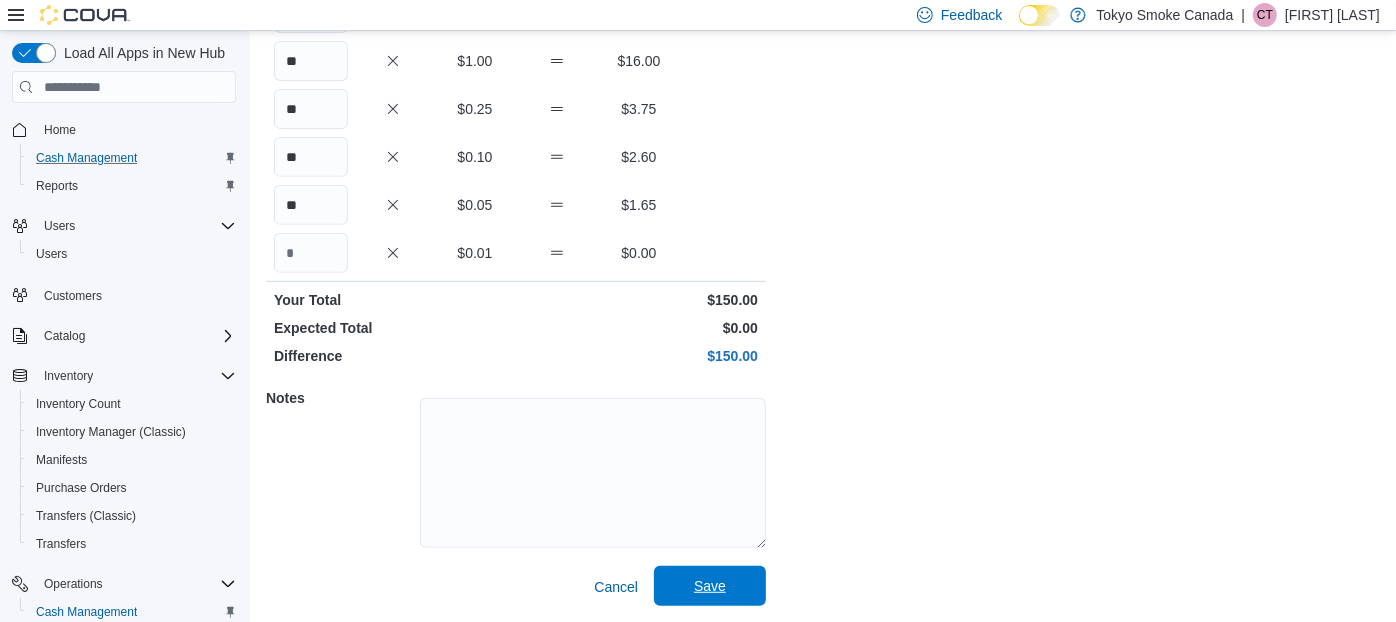 click on "Save" at bounding box center (710, 586) 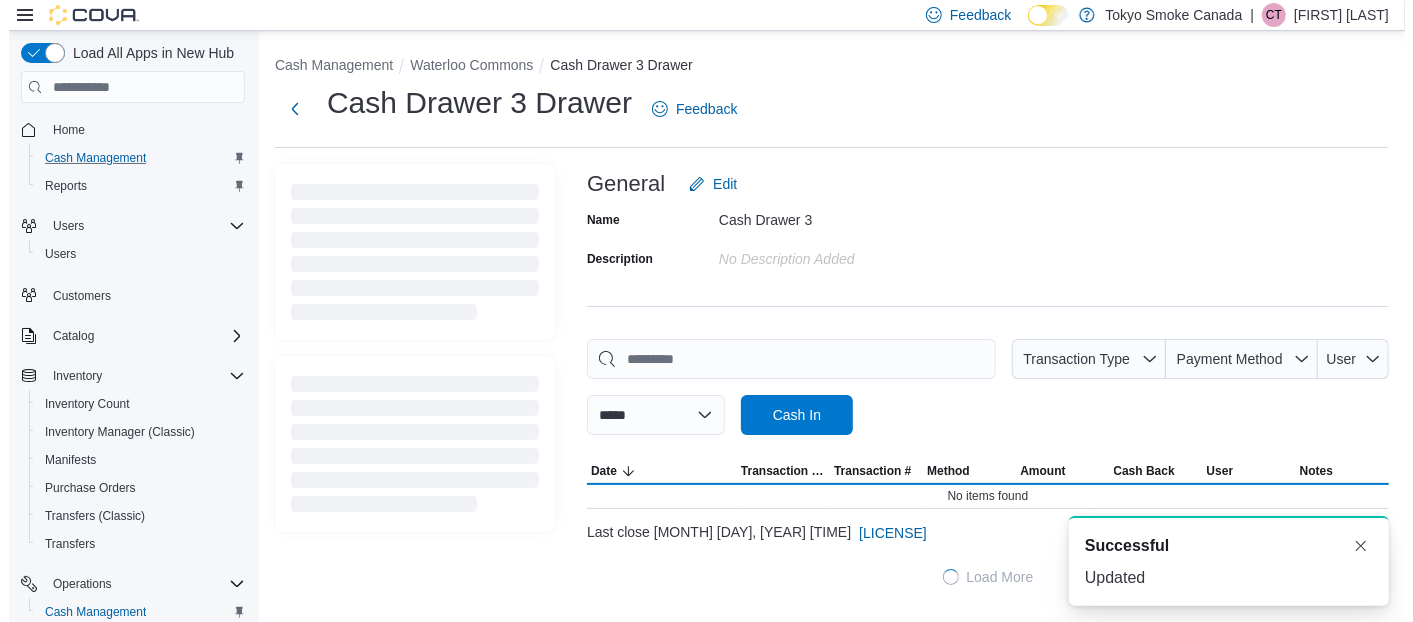 scroll, scrollTop: 0, scrollLeft: 0, axis: both 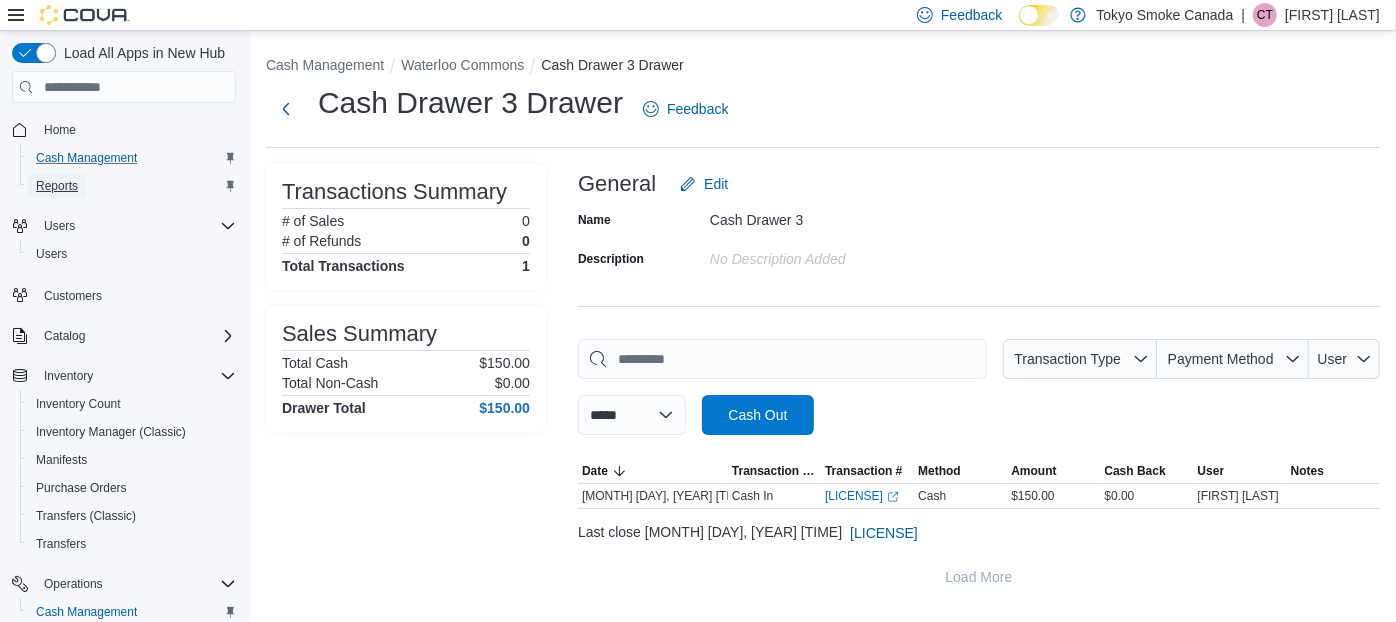 click on "Reports" at bounding box center [57, 186] 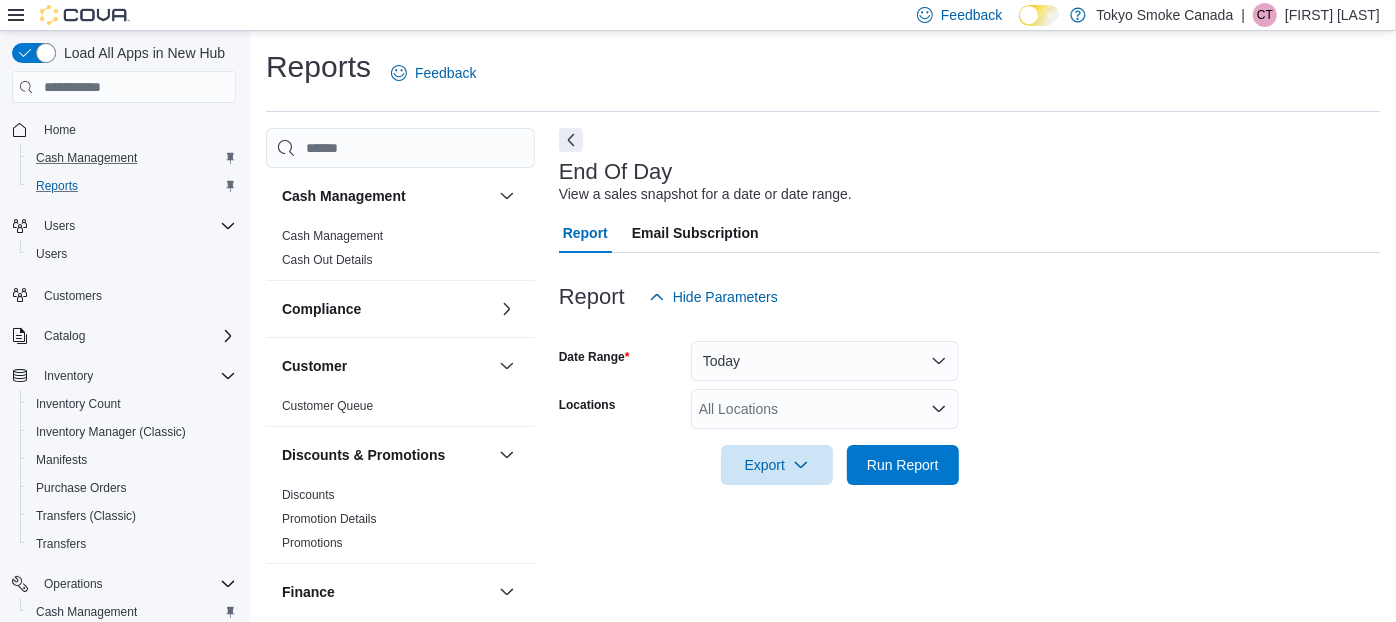 scroll, scrollTop: 28, scrollLeft: 0, axis: vertical 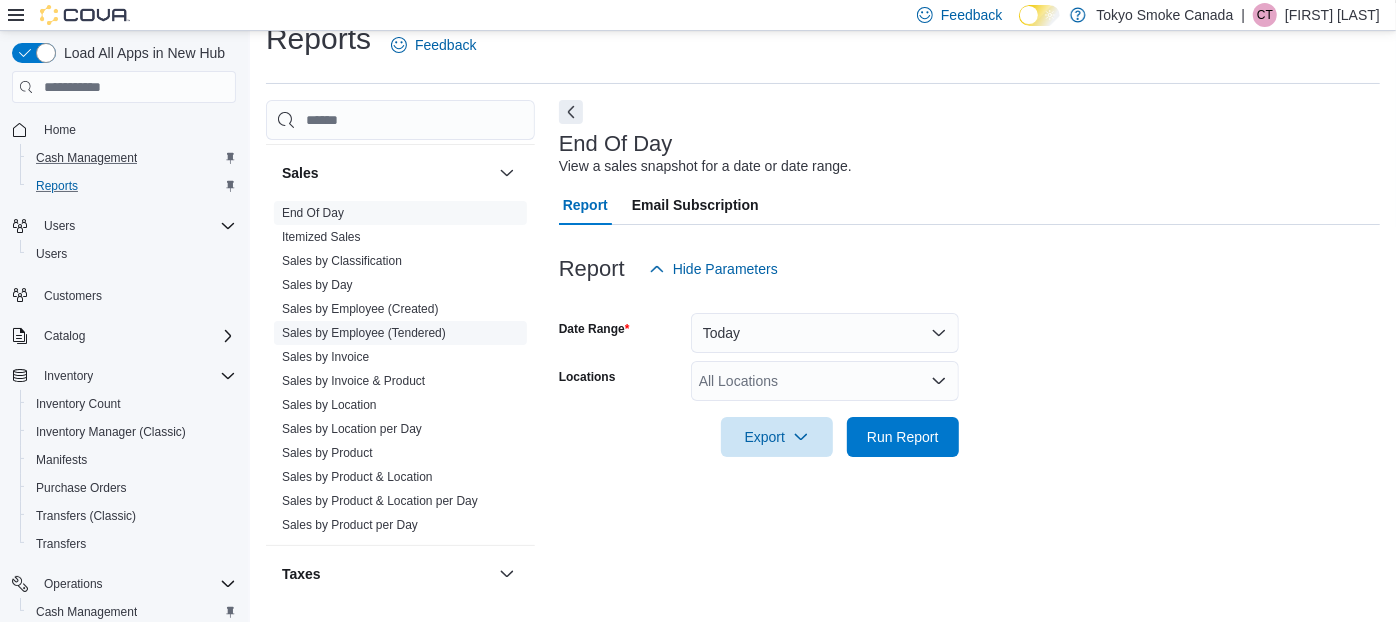 click on "Sales by Employee (Tendered)" at bounding box center [364, 333] 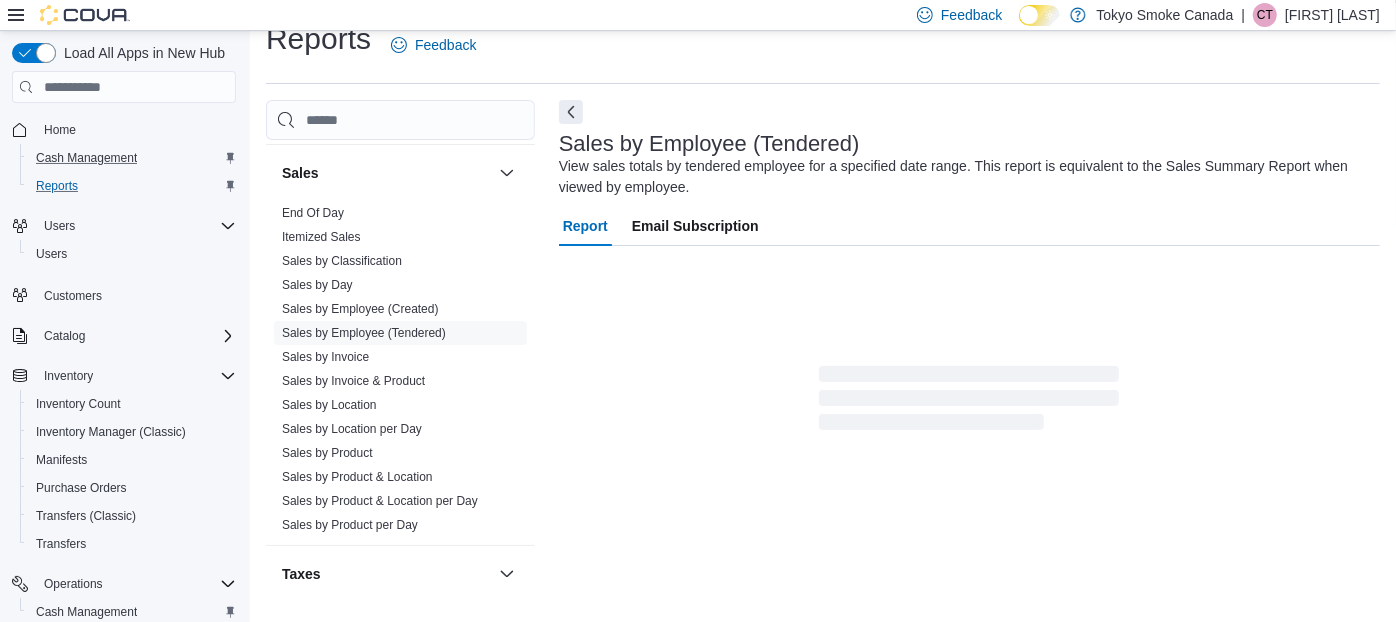 scroll, scrollTop: 66, scrollLeft: 0, axis: vertical 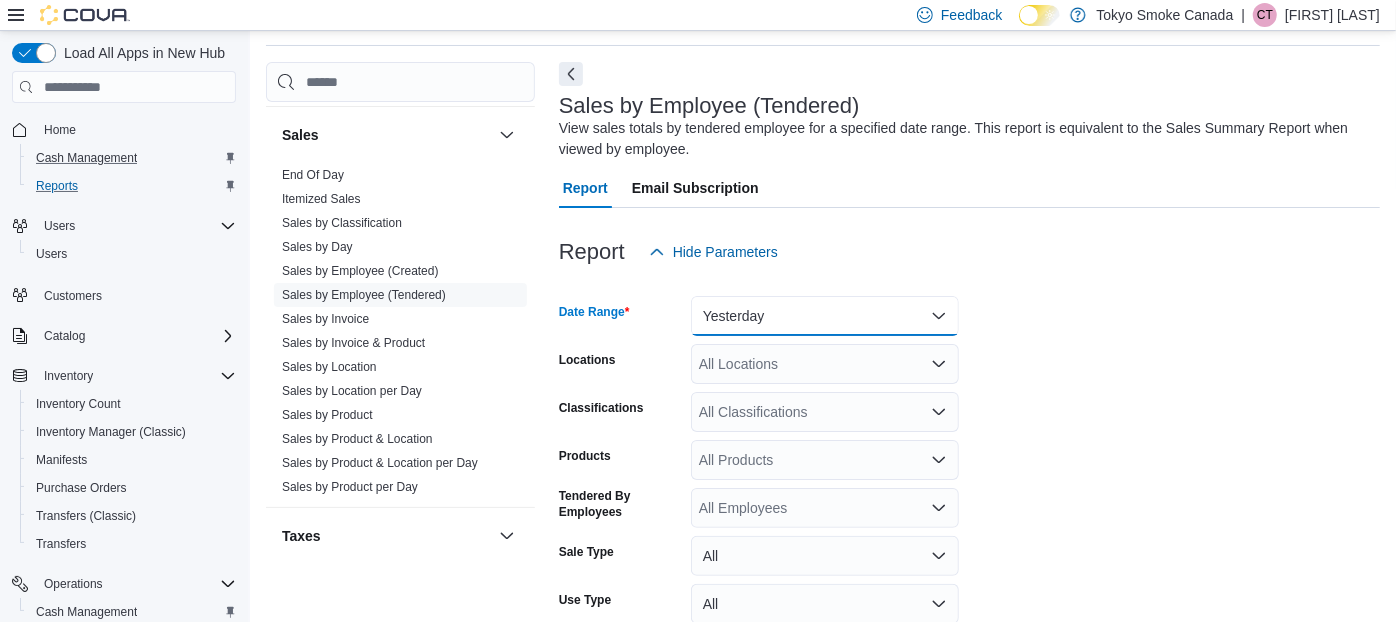 click on "Yesterday" at bounding box center [825, 316] 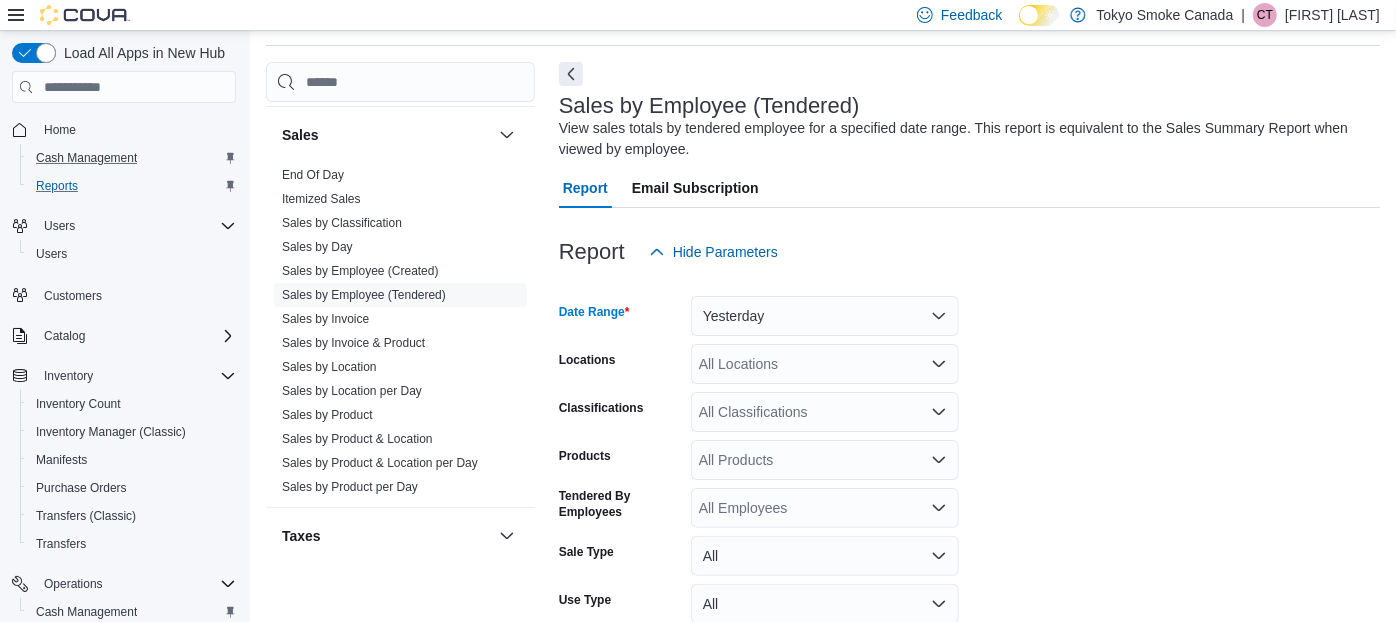 scroll, scrollTop: 62, scrollLeft: 0, axis: vertical 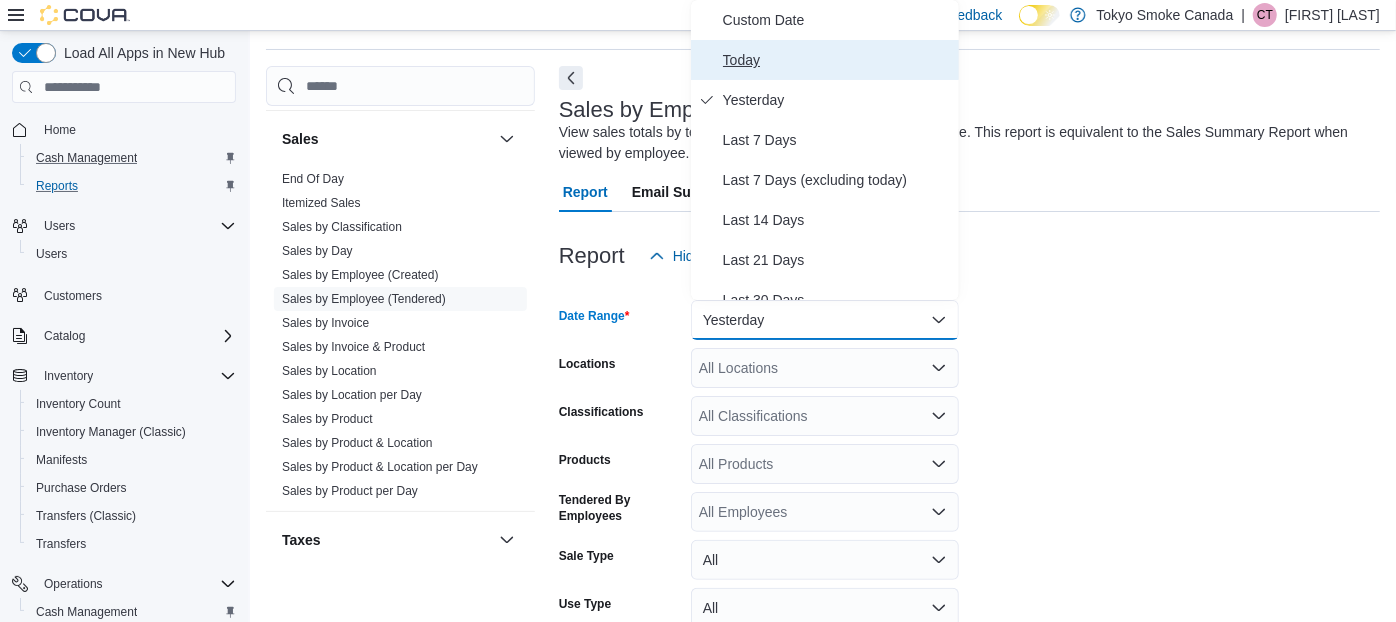 click on "Today" at bounding box center (837, 60) 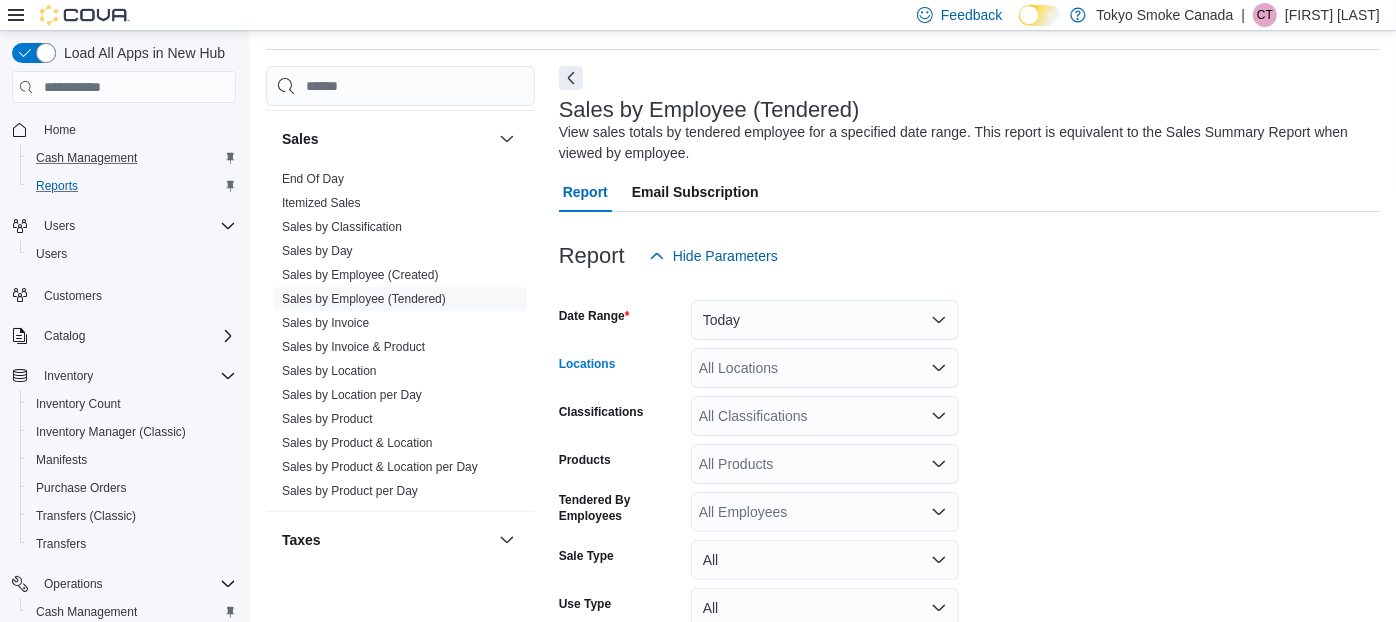 click on "All Locations" at bounding box center (825, 368) 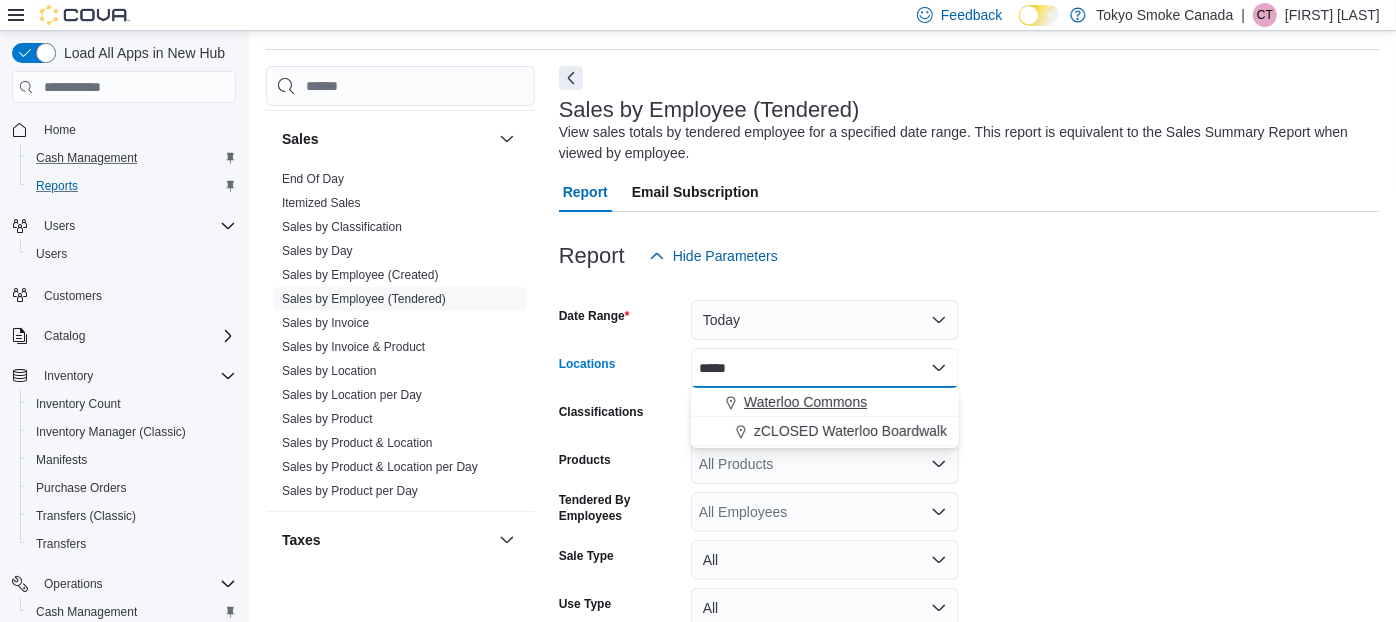 type on "*****" 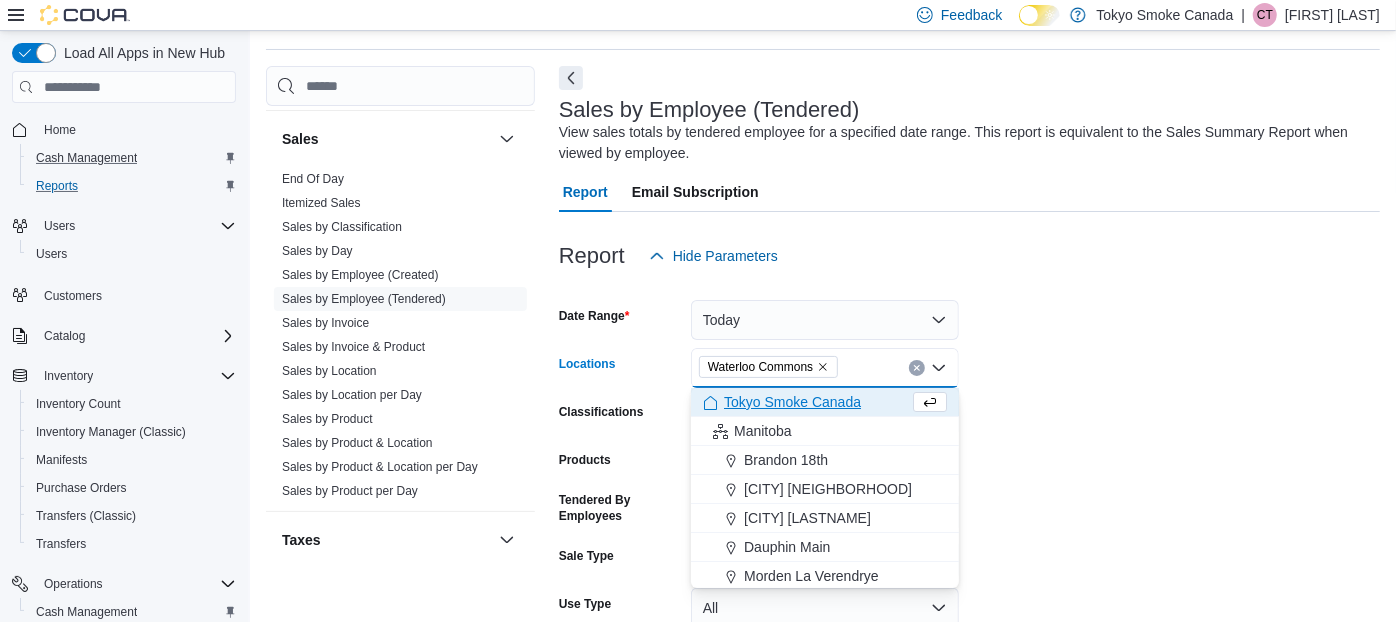 click on "Date Range Today Locations [LOCATION] Commons Combo box. Selected. [LOCATION] Commons. Press Backspace to delete [LOCATION] Commons. Combo box input. All Locations. Type some text or, to display a list of choices, press Down Arrow. To exit the list of choices, press Escape. Classifications All Classifications Products All Products Tendered By Employees All Employees Sale Type All Use Type All Is Delivery All Export Run Report" at bounding box center (969, 504) 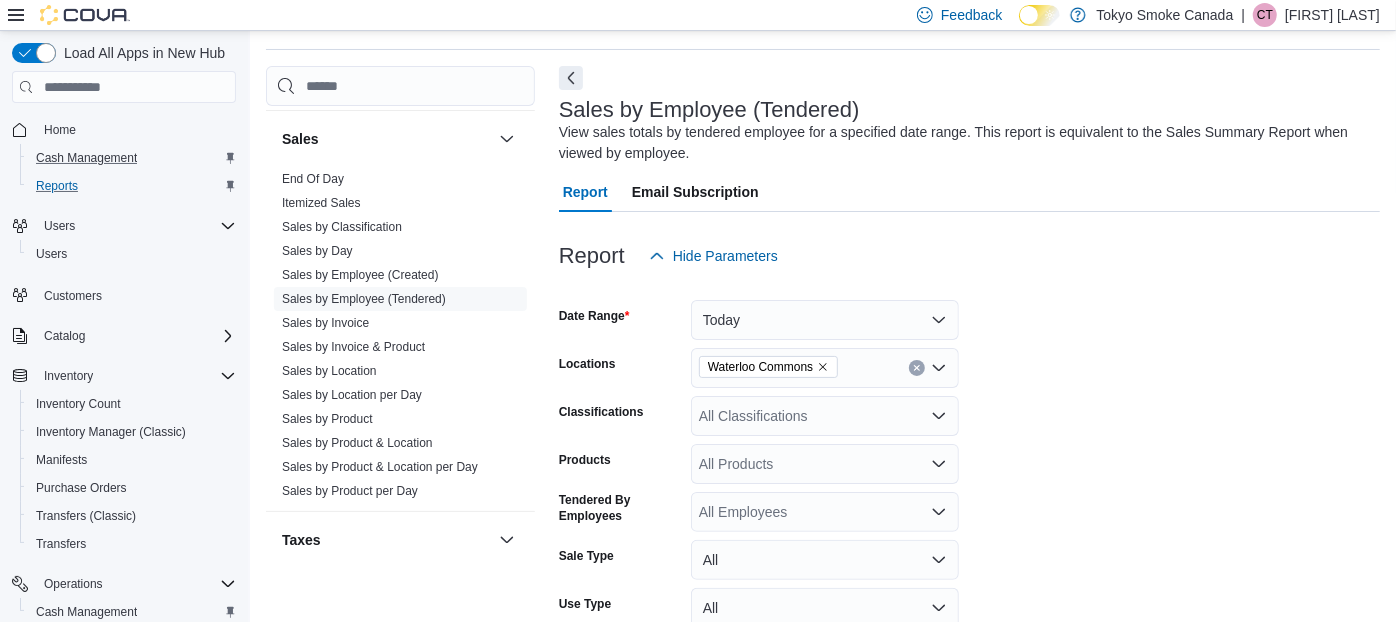scroll, scrollTop: 211, scrollLeft: 0, axis: vertical 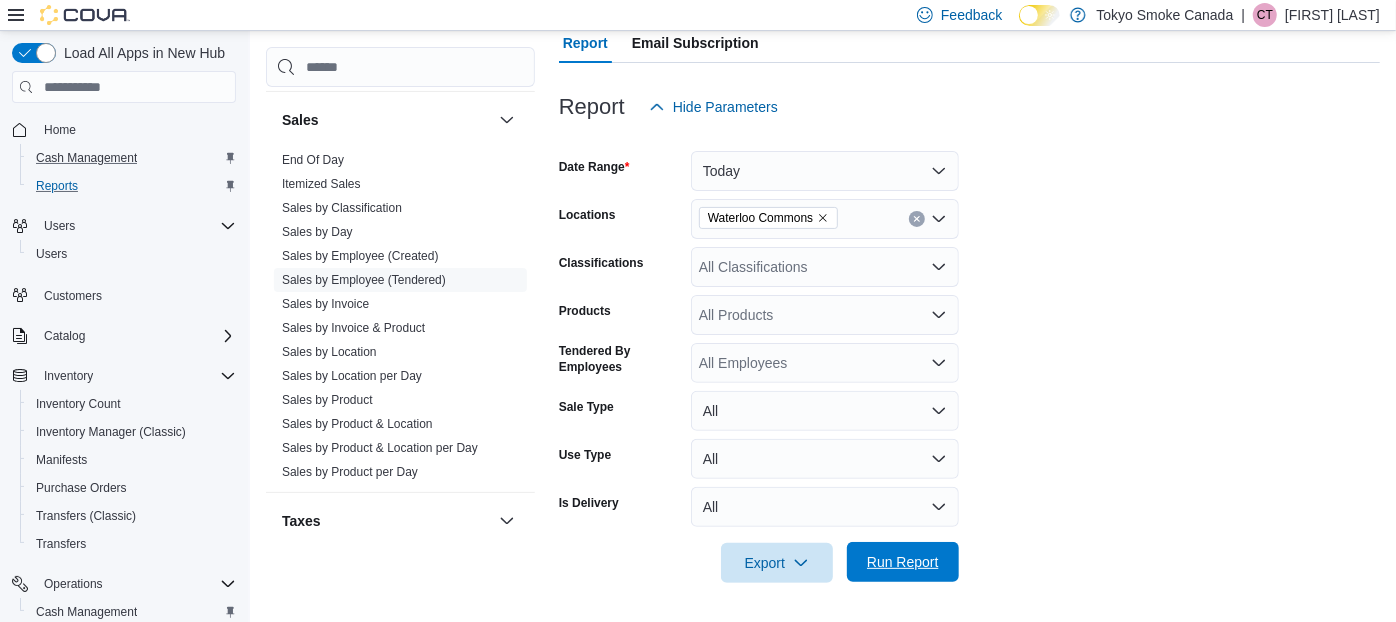 click on "Run Report" at bounding box center (903, 562) 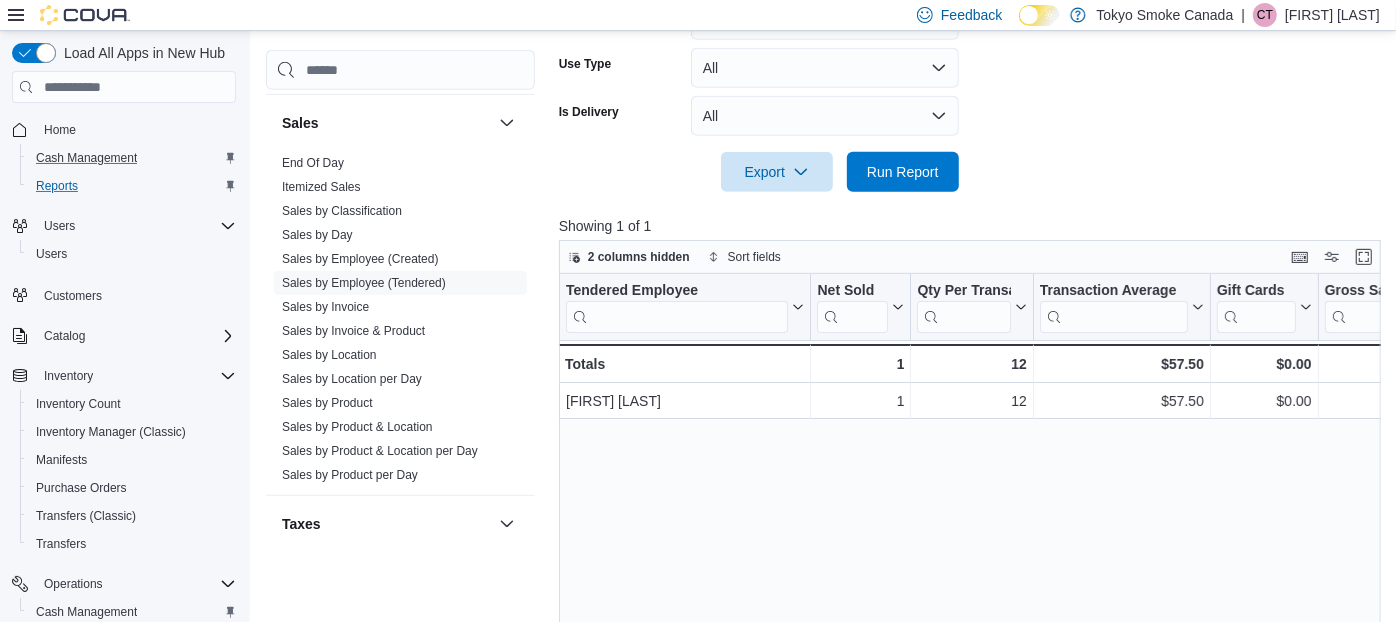 scroll, scrollTop: 609, scrollLeft: 0, axis: vertical 